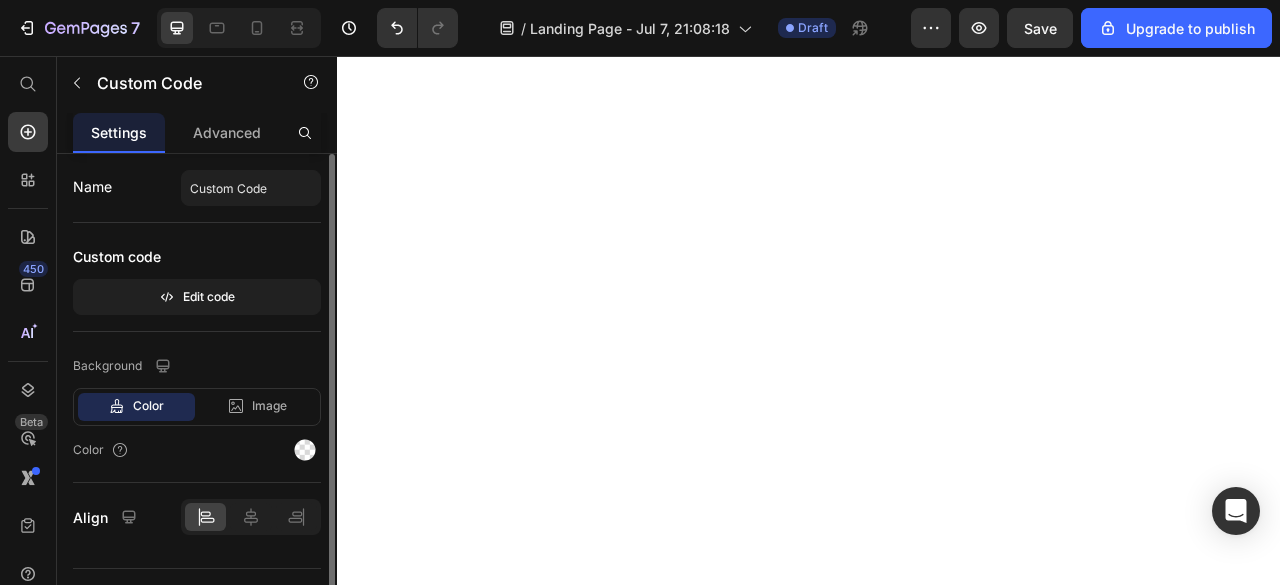 scroll, scrollTop: 0, scrollLeft: 0, axis: both 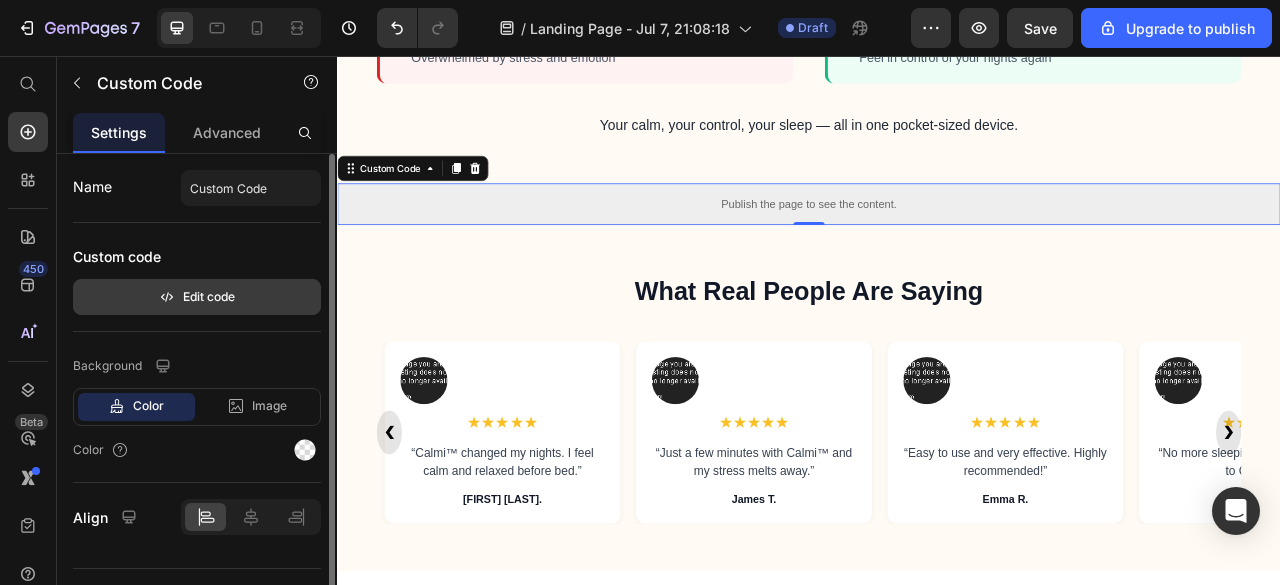 click on "Edit code" at bounding box center [197, 297] 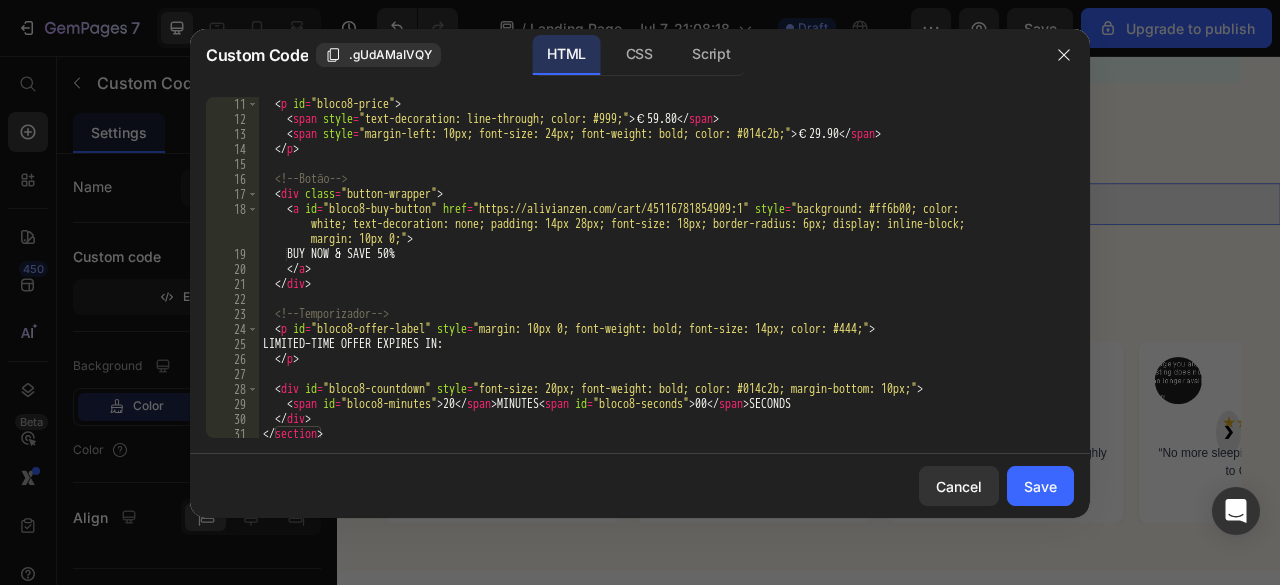 scroll, scrollTop: 360, scrollLeft: 0, axis: vertical 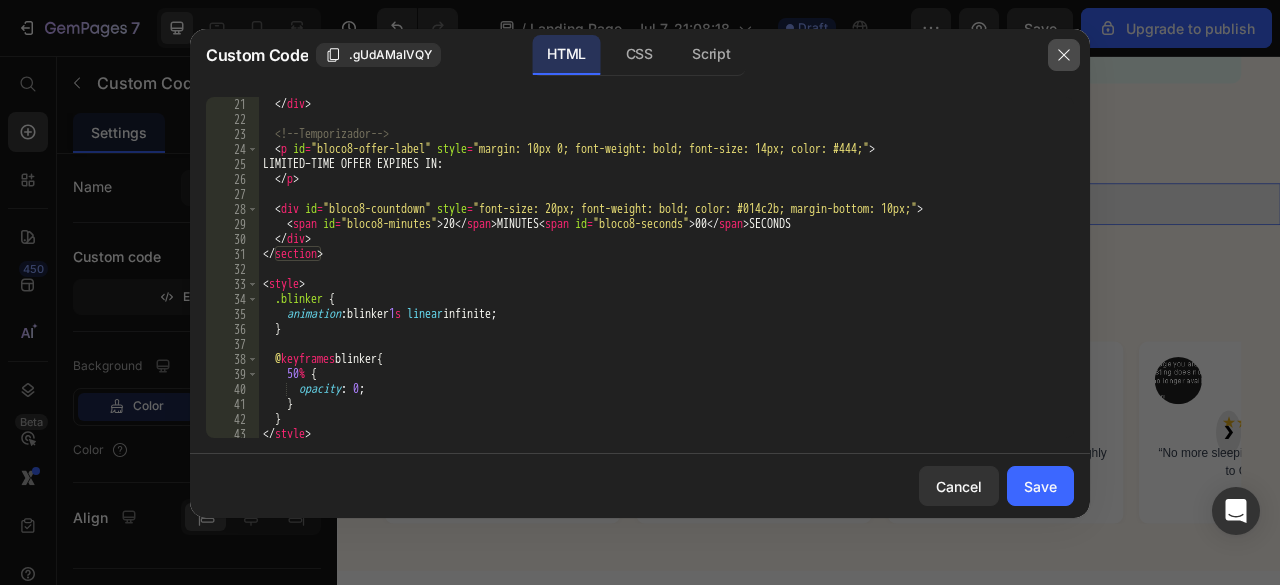 click at bounding box center (1064, 55) 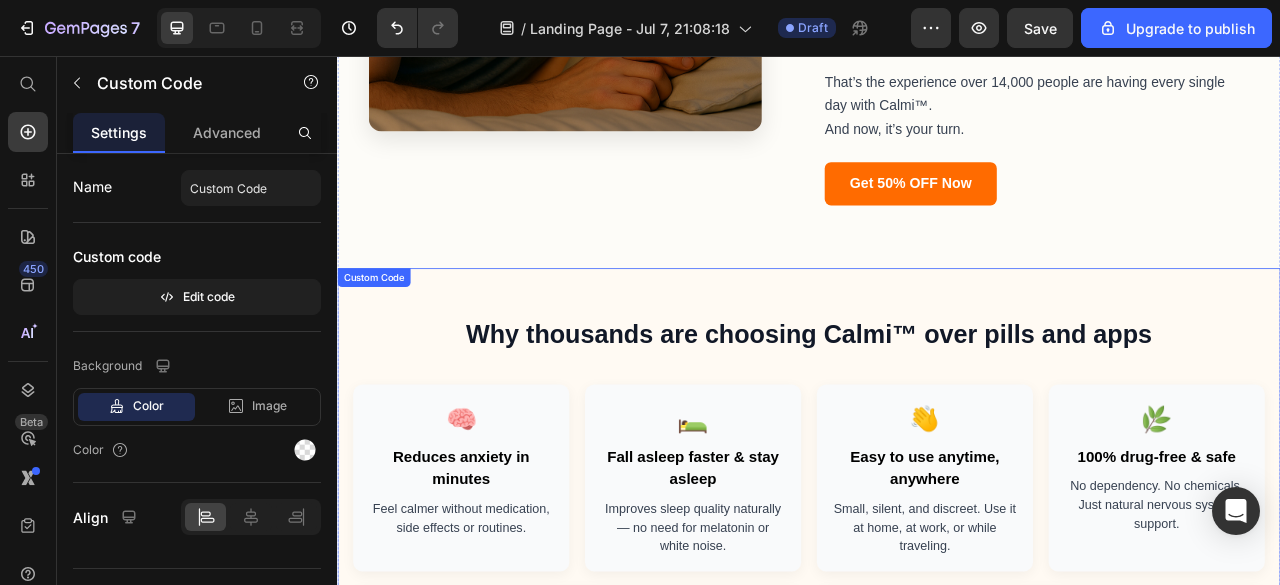 scroll, scrollTop: 906, scrollLeft: 0, axis: vertical 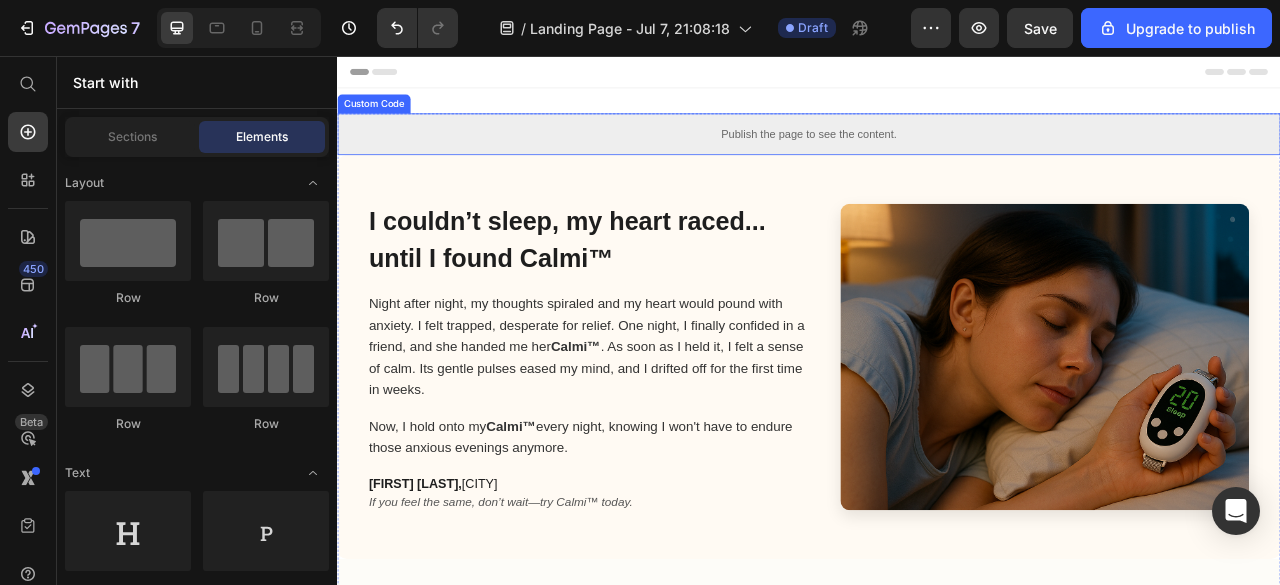 click on "Publish the page to see the content." at bounding box center (937, 155) 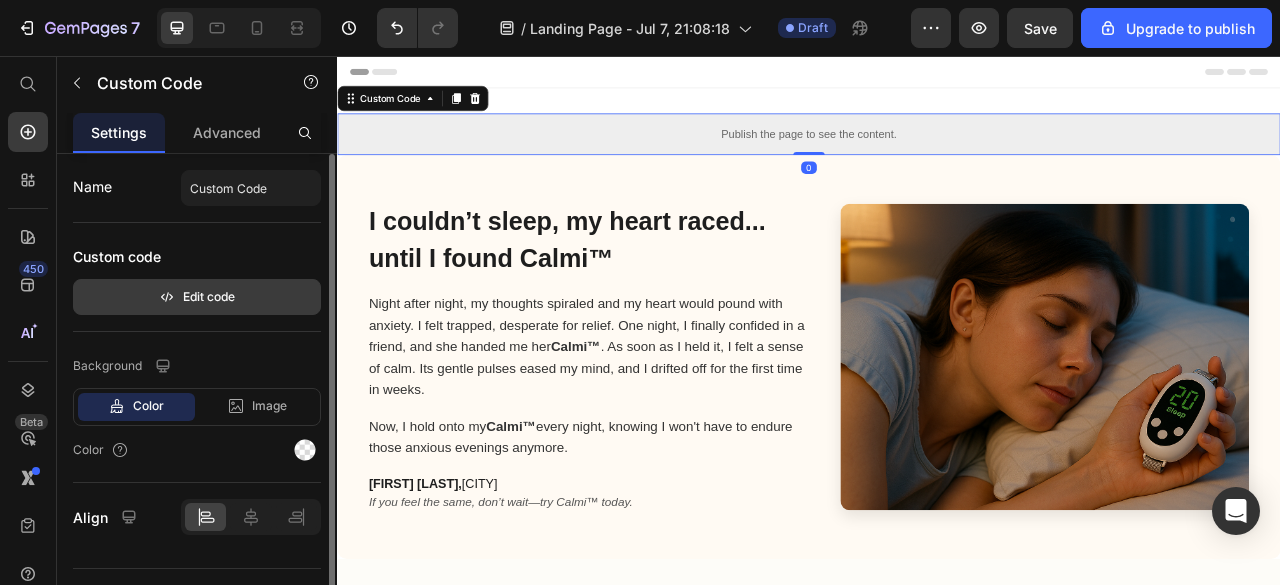 click on "Edit code" at bounding box center (197, 297) 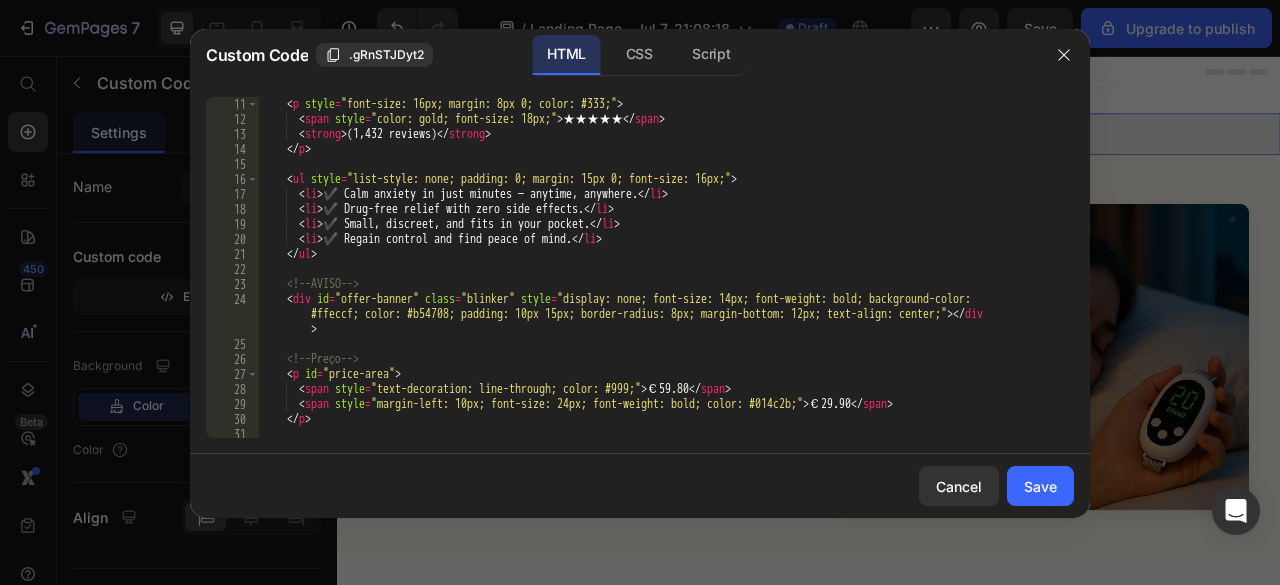 scroll, scrollTop: 240, scrollLeft: 0, axis: vertical 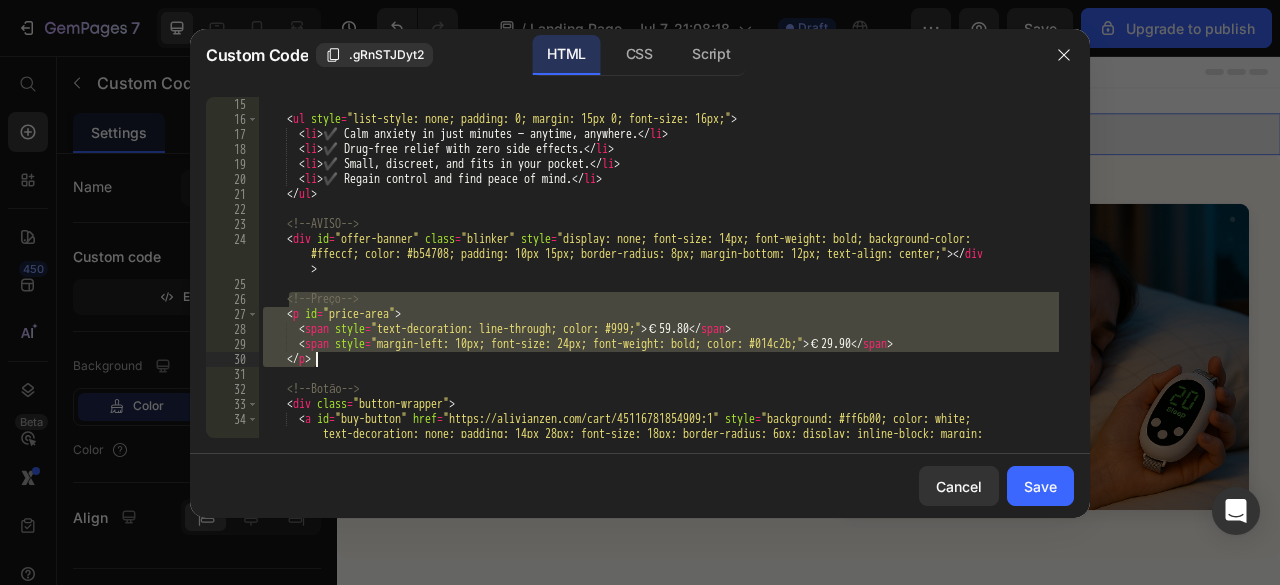 drag, startPoint x: 288, startPoint y: 297, endPoint x: 334, endPoint y: 355, distance: 74.02702 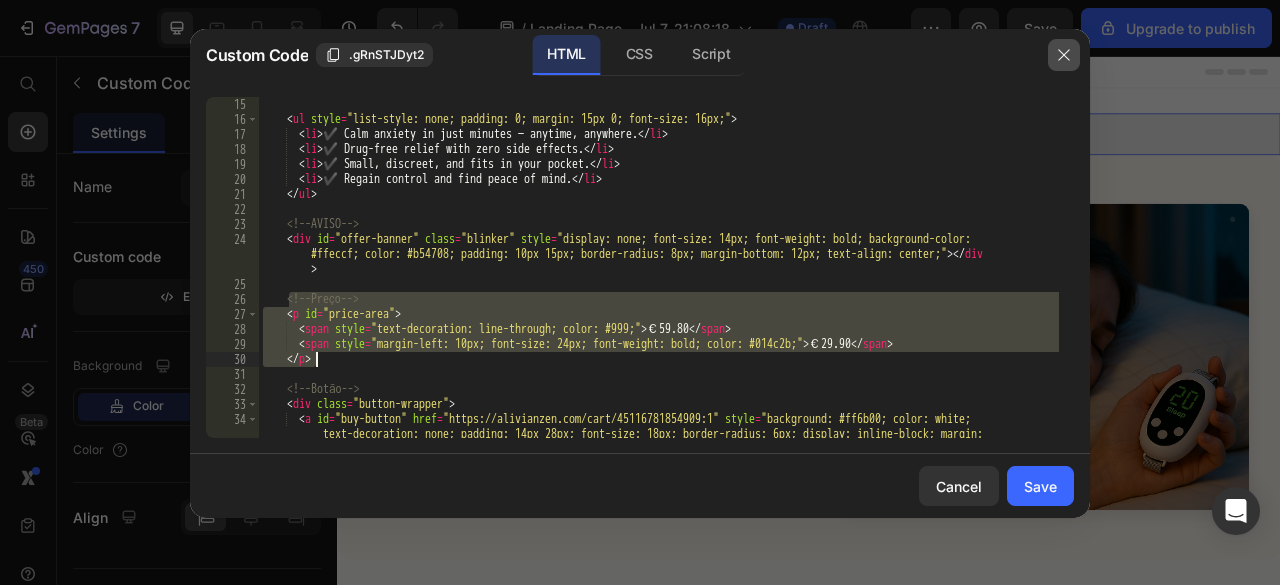 click at bounding box center [1064, 55] 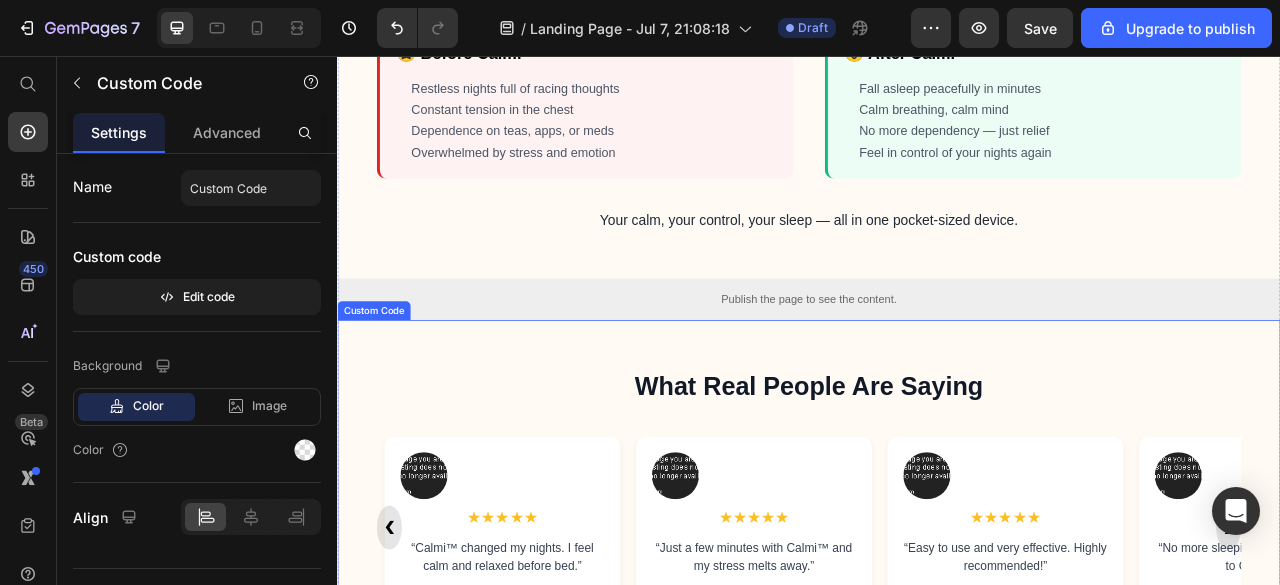 scroll, scrollTop: 3000, scrollLeft: 0, axis: vertical 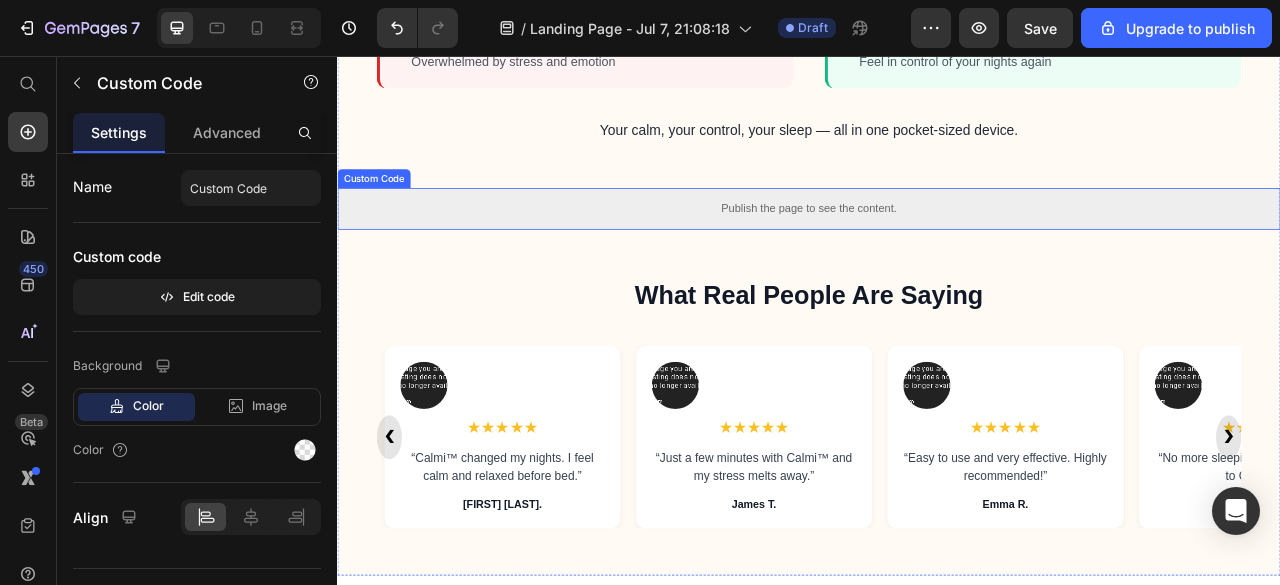 click on "Publish the page to see the content." at bounding box center [937, 250] 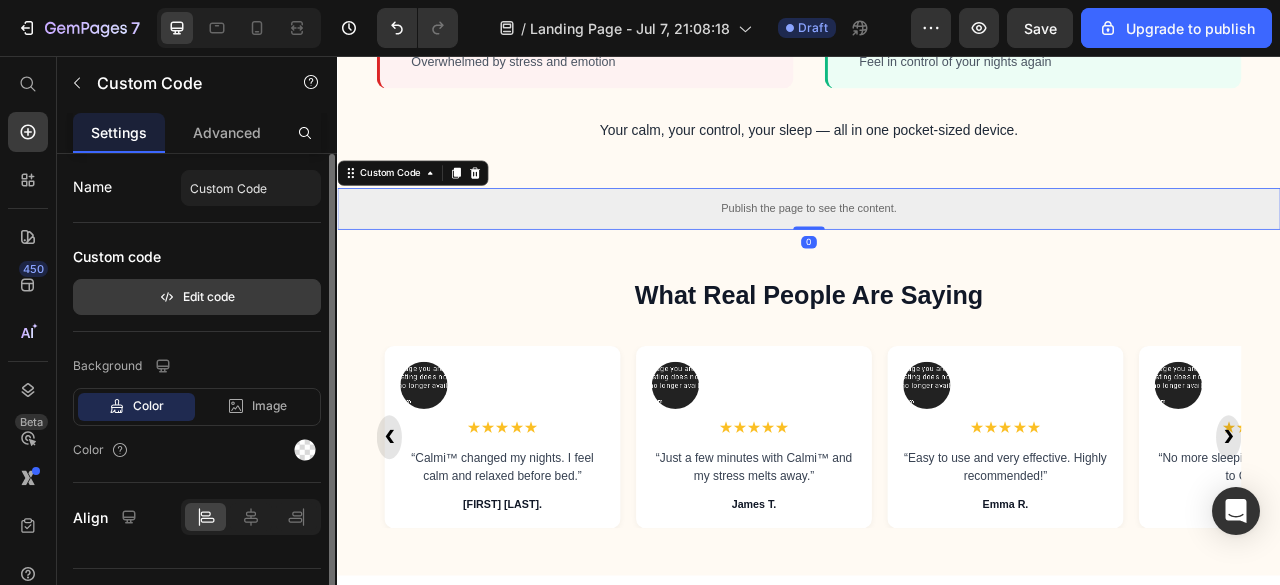 click on "Edit code" at bounding box center (197, 297) 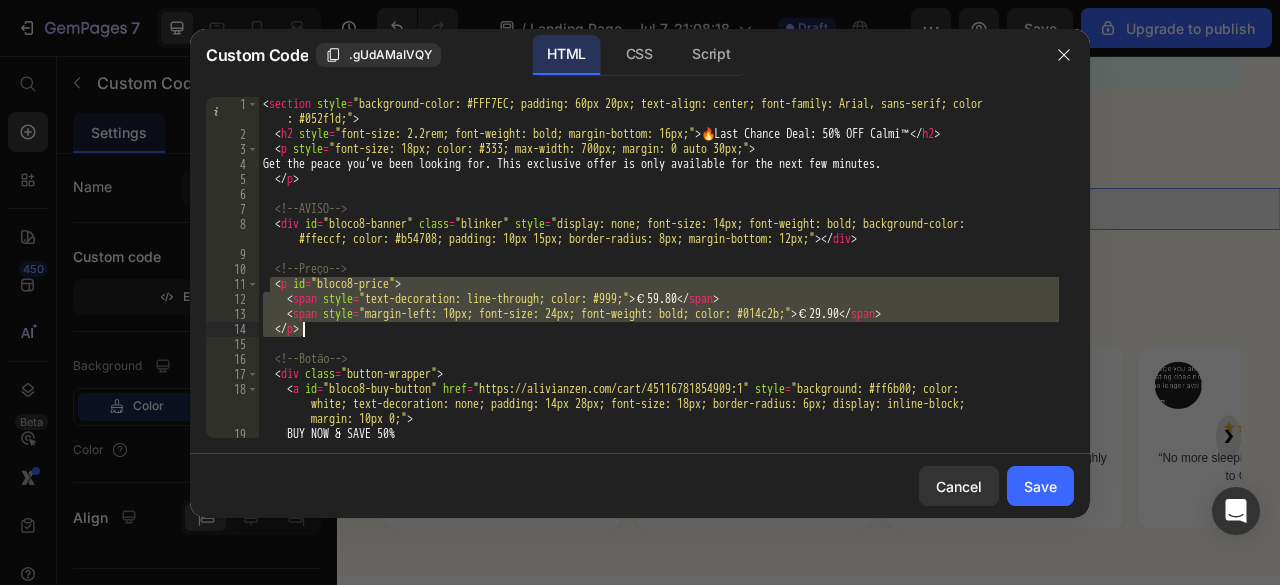 drag, startPoint x: 286, startPoint y: 289, endPoint x: 312, endPoint y: 333, distance: 51.10773 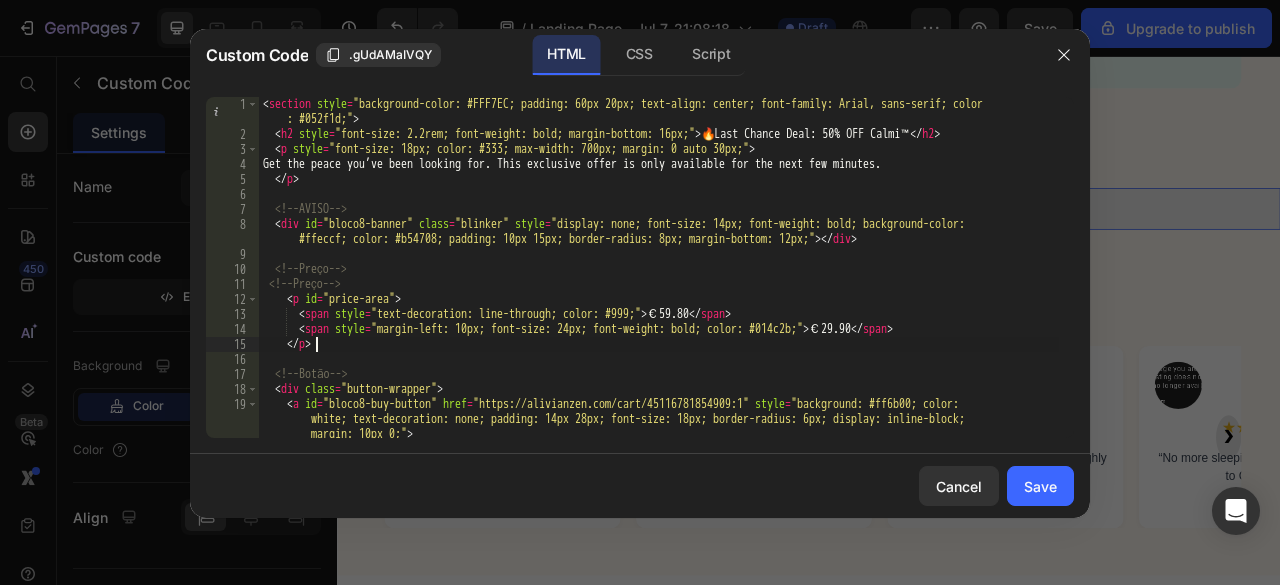 click on "< section   style = "background-color: #FFF7EC; padding: 60px 20px; text-align: center; font-family: Arial, sans-serif; color   : #052f1d;" >    < h2   style = "font-size: 2.2rem; font-weight: bold; margin-bottom: 16px;" > 🔥  Last Chance Deal: 50% OFF Calmi™ </ h2 >    < p   style = "font-size: 18px; color: #333; max-width: 700px; margin: 0 auto 30px;" >     Get the peace you’ve been looking for. This exclusive offer is only available for the next few minutes.    </ p >    <!--  AVISO  -->    < div   id = "bloco8-banner"   class = "blinker"   style = "display: none; font-size: 14px; font-weight: bold; background-color:    #ffeccf; color: #b54708; padding: 10px 15px; border-radius: 8px; margin-bottom: 12px;" >  </ div >    <!--  Preço  -->   <!--  Preço  -->      < p   id = "price-area" >         < span   style = "text-decoration: line-through; color: #999;" > €59.80 </ span >         < span   style = "margin-left: 10px; font-size: 24px; font-weight: bold; color: #014c2b;" > </ span >" at bounding box center [659, 290] 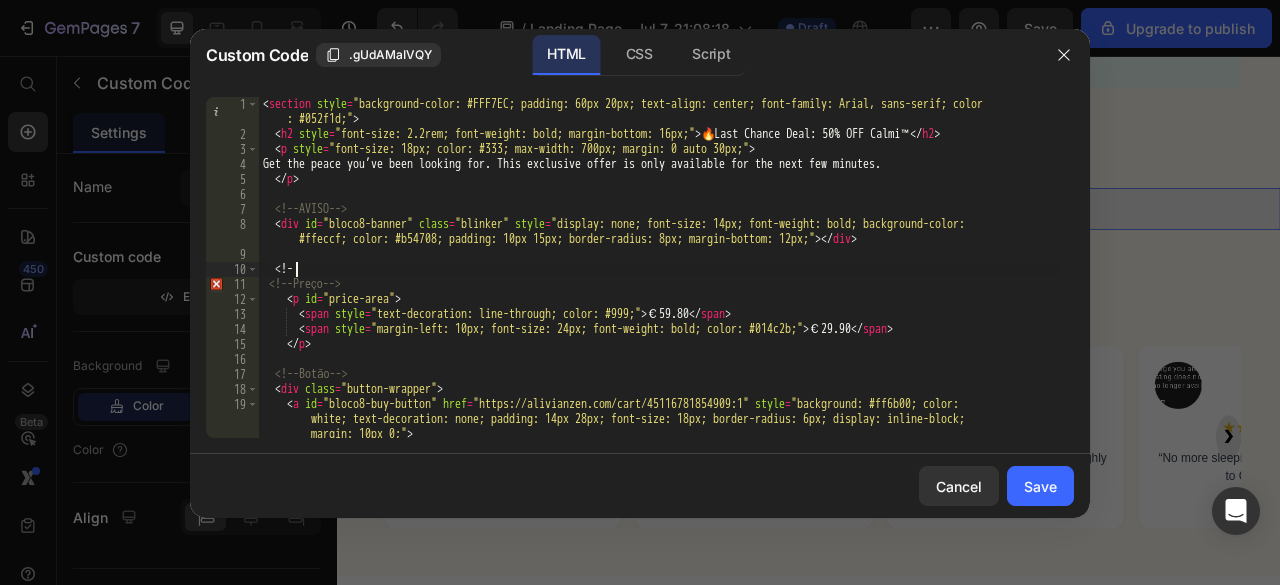 type on "<" 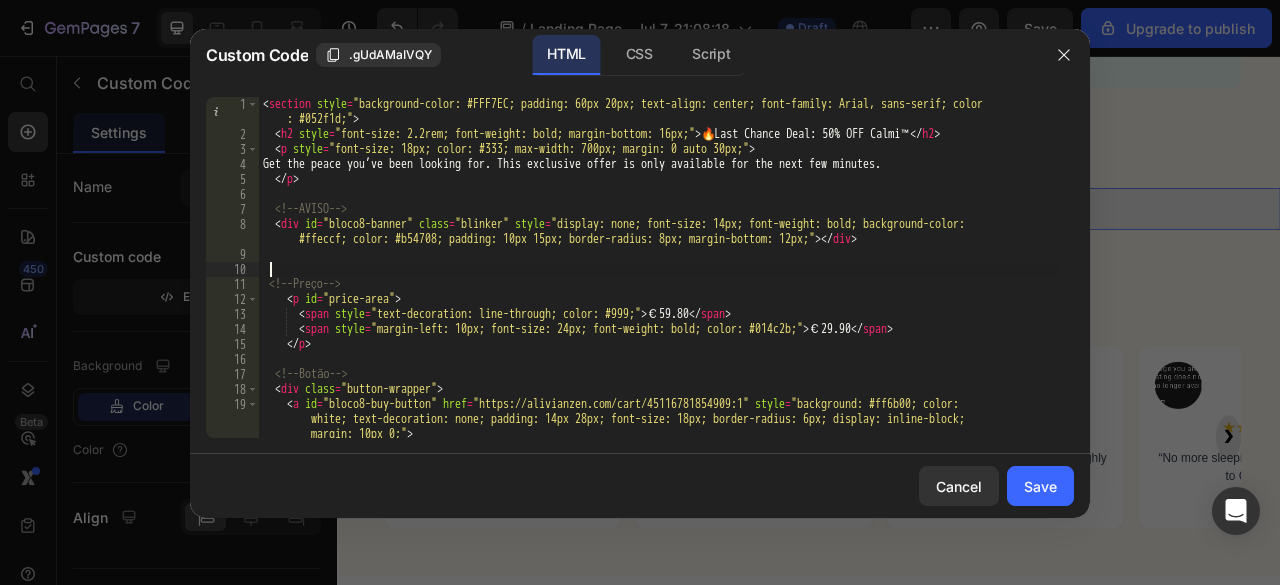 type 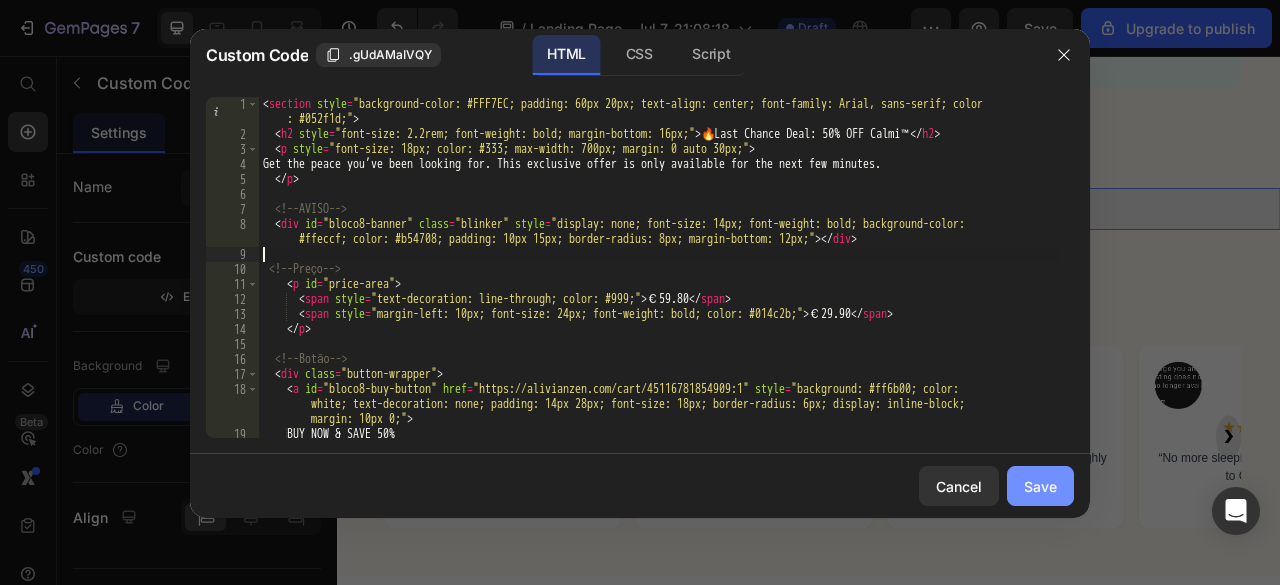 click on "Save" at bounding box center (1040, 486) 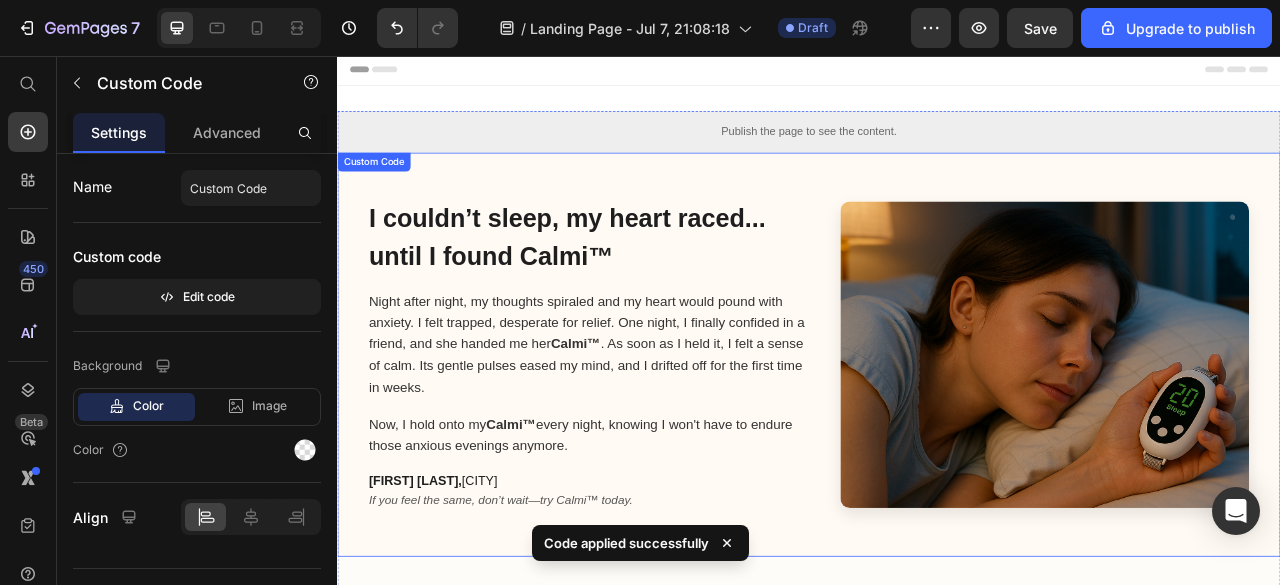 scroll, scrollTop: 0, scrollLeft: 0, axis: both 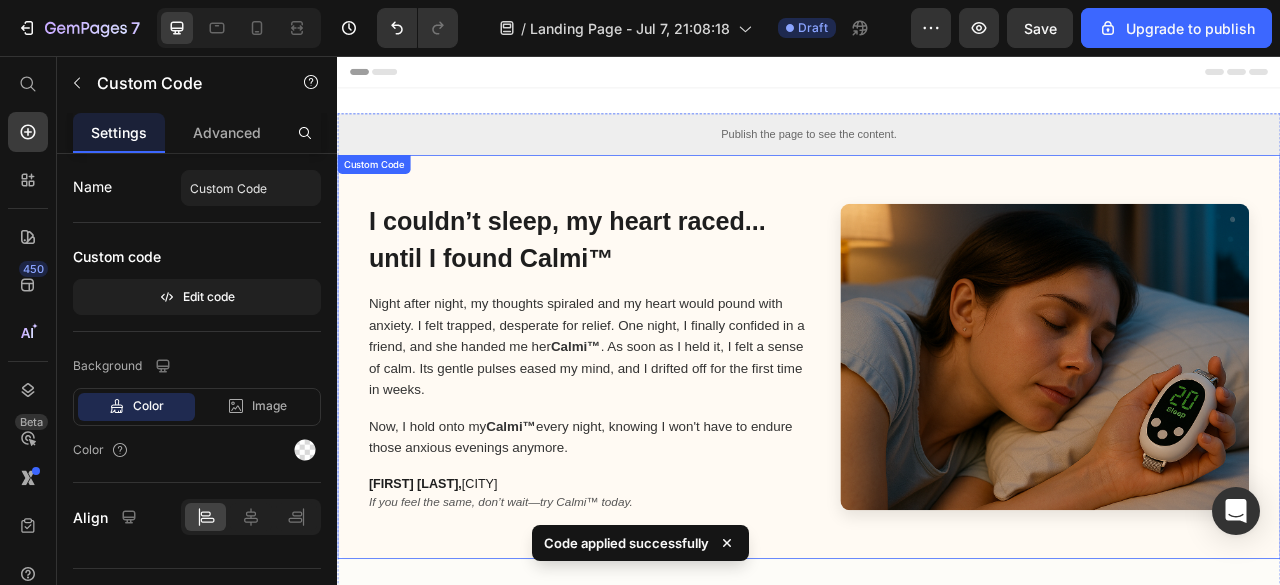 click on "Publish the page to see the content." at bounding box center (937, 155) 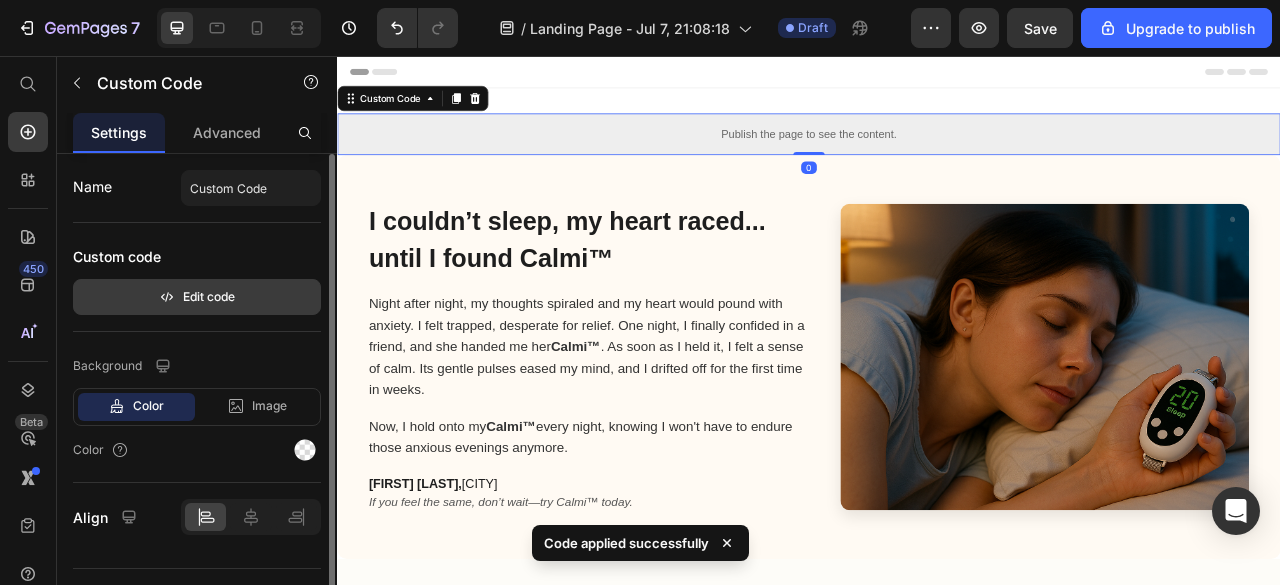 click on "Edit code" at bounding box center (197, 297) 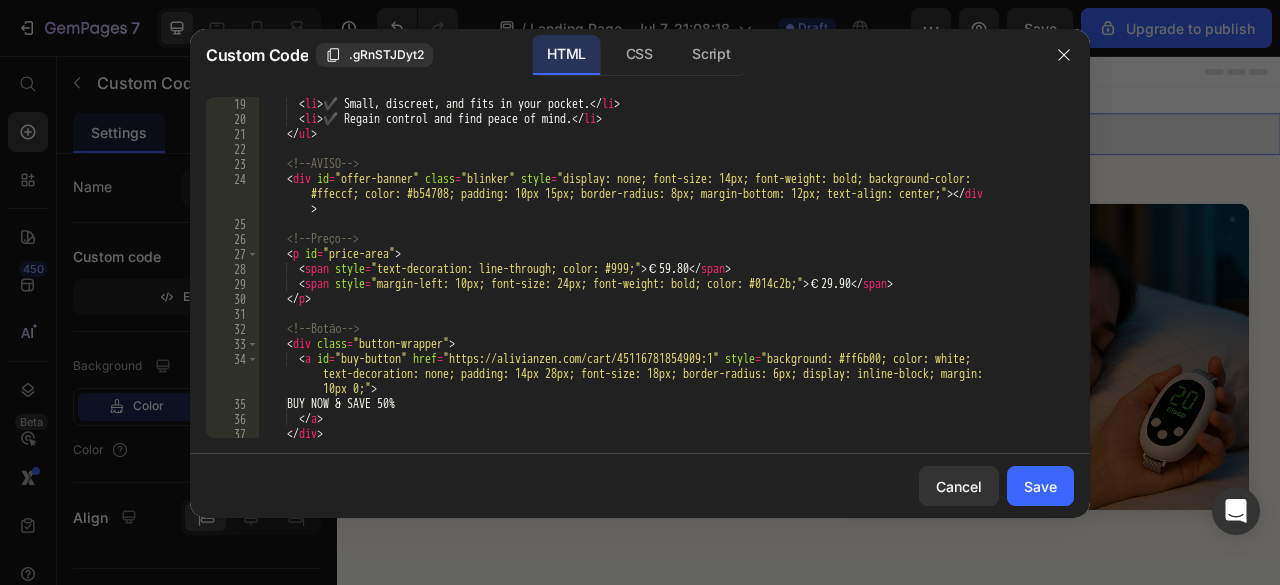scroll, scrollTop: 300, scrollLeft: 0, axis: vertical 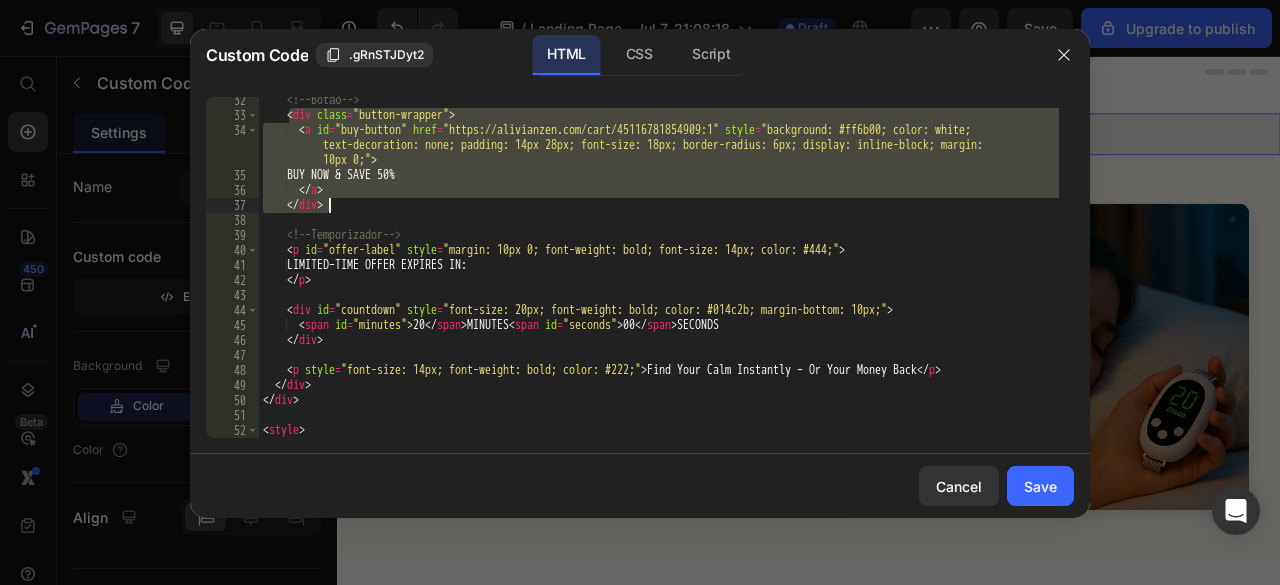 drag, startPoint x: 287, startPoint y: 345, endPoint x: 420, endPoint y: 206, distance: 192.37984 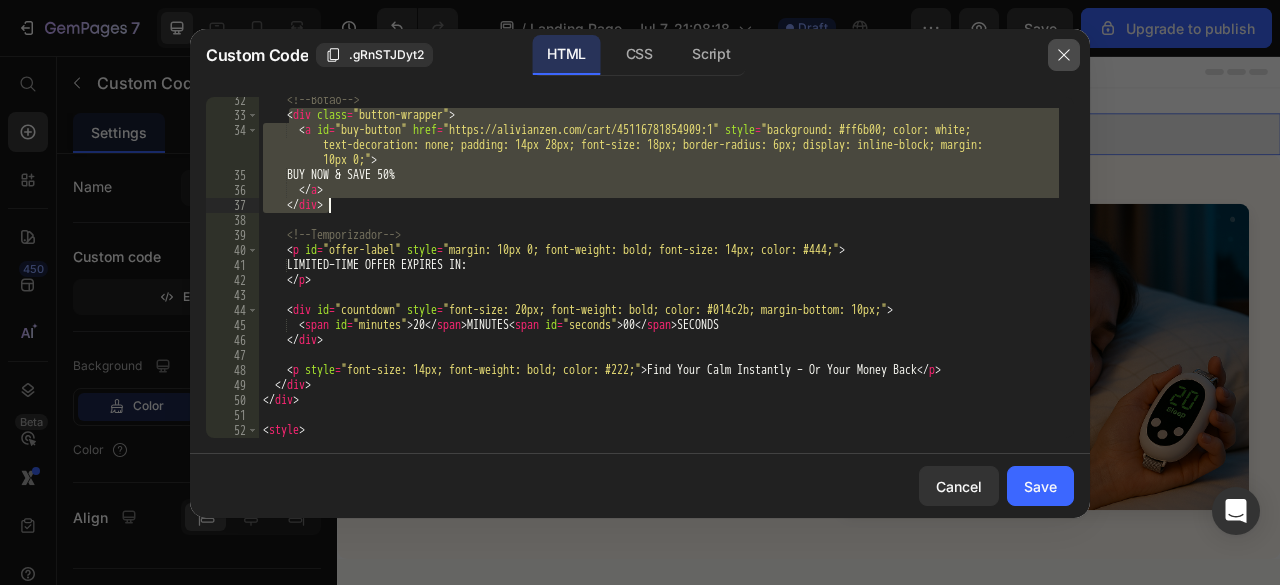 click 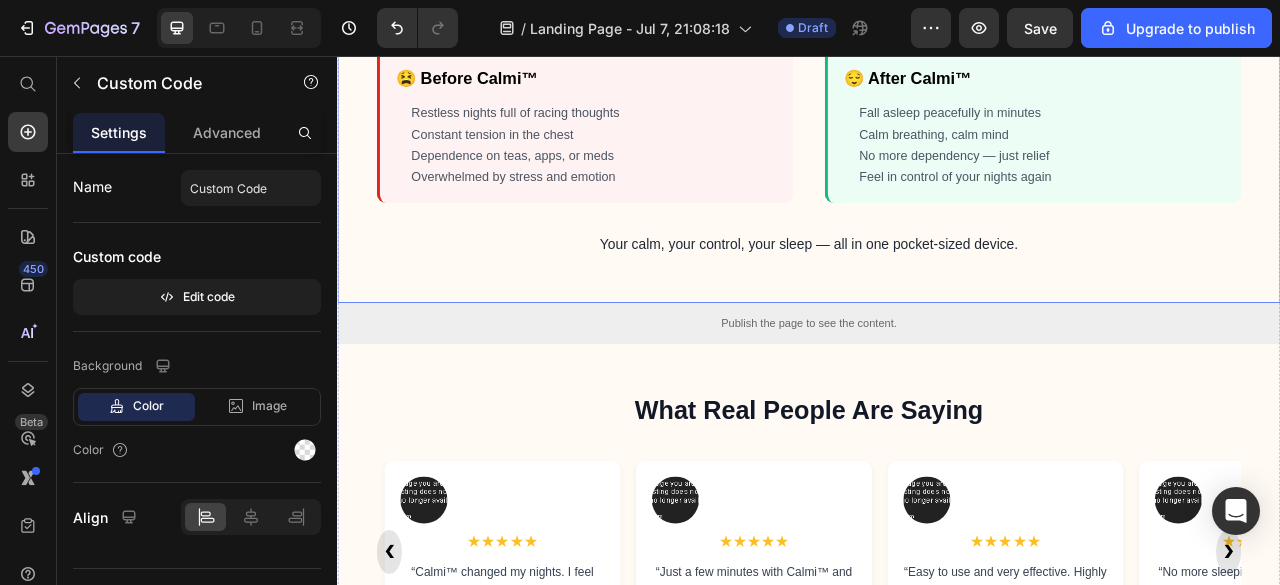 scroll, scrollTop: 2900, scrollLeft: 0, axis: vertical 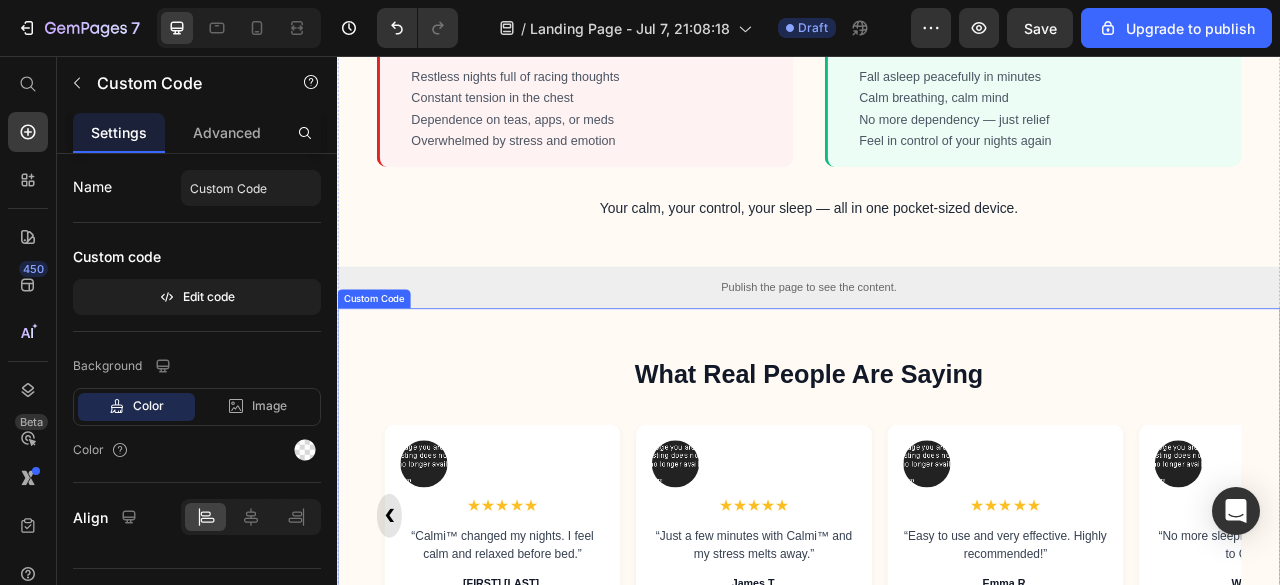 click on "Publish the page to see the content." at bounding box center [937, 350] 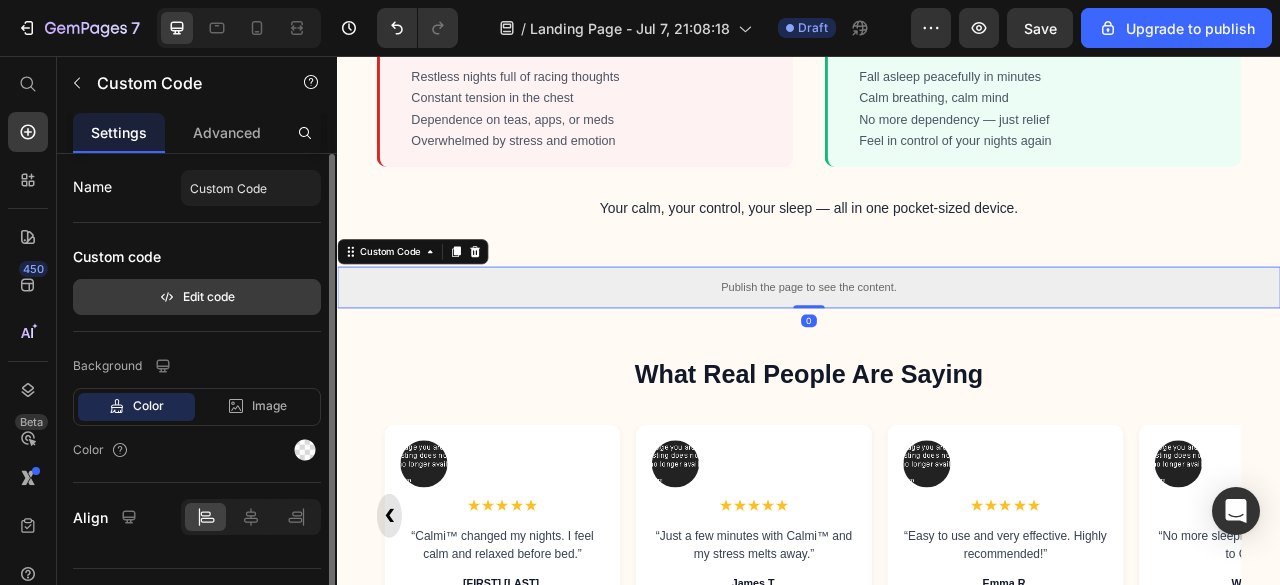 click on "Edit code" at bounding box center [197, 297] 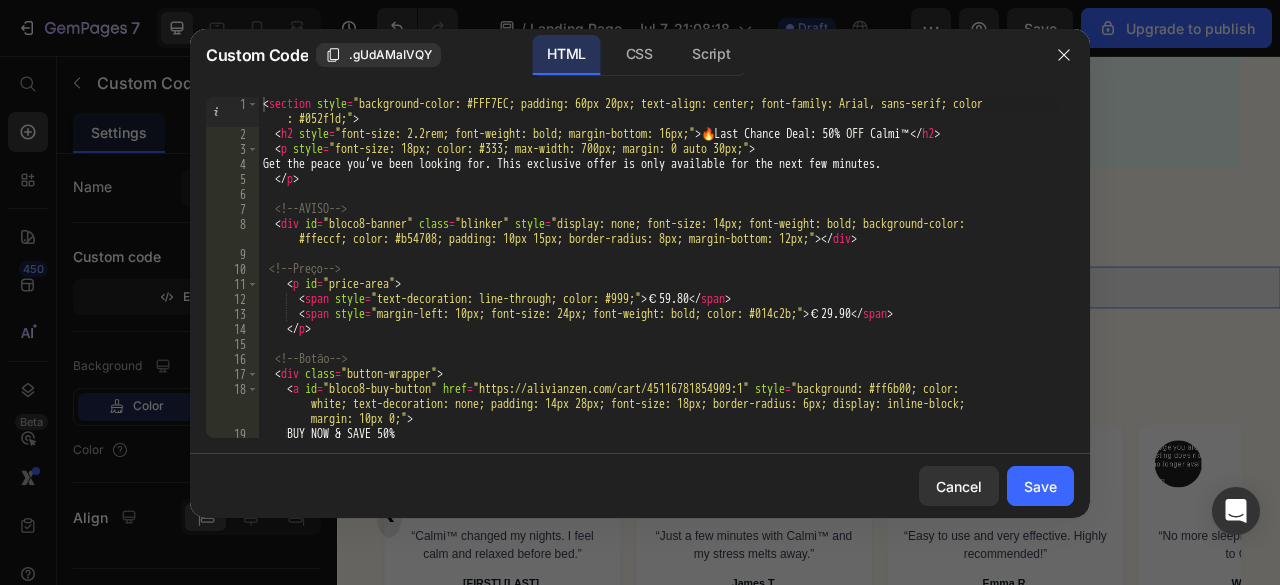 scroll, scrollTop: 60, scrollLeft: 0, axis: vertical 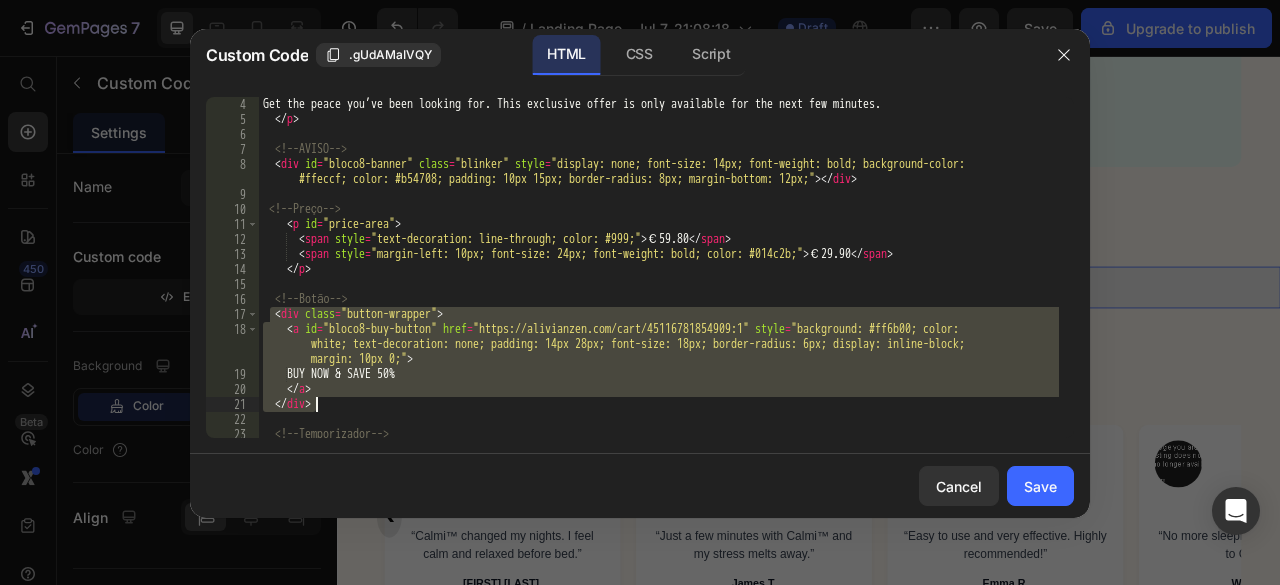 drag, startPoint x: 270, startPoint y: 312, endPoint x: 316, endPoint y: 408, distance: 106.451866 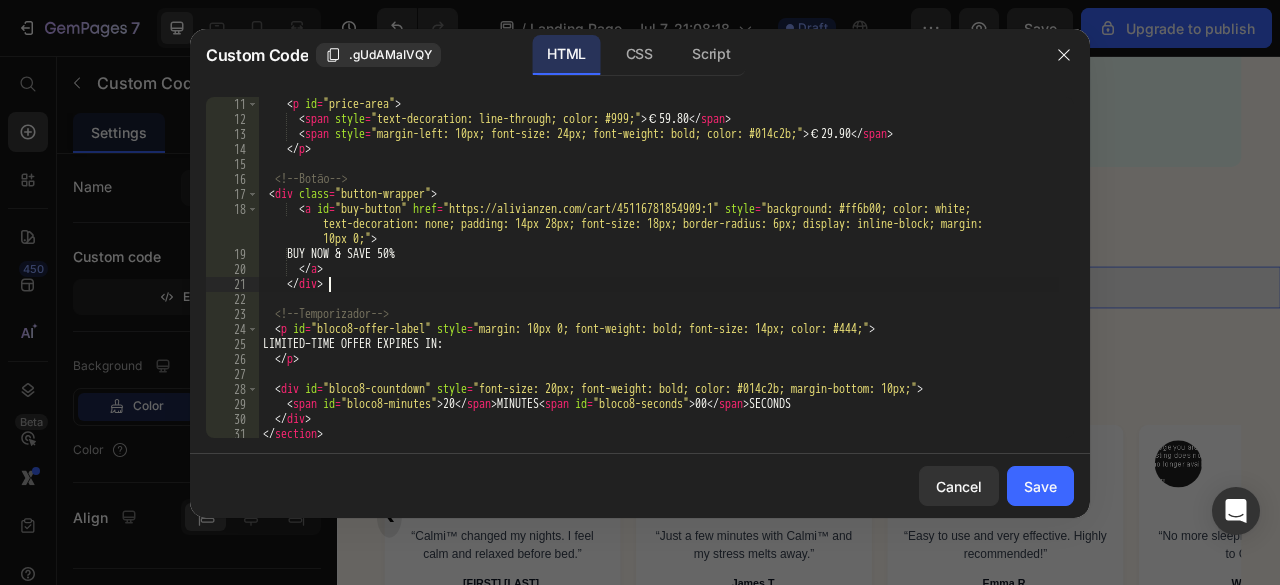 scroll, scrollTop: 240, scrollLeft: 0, axis: vertical 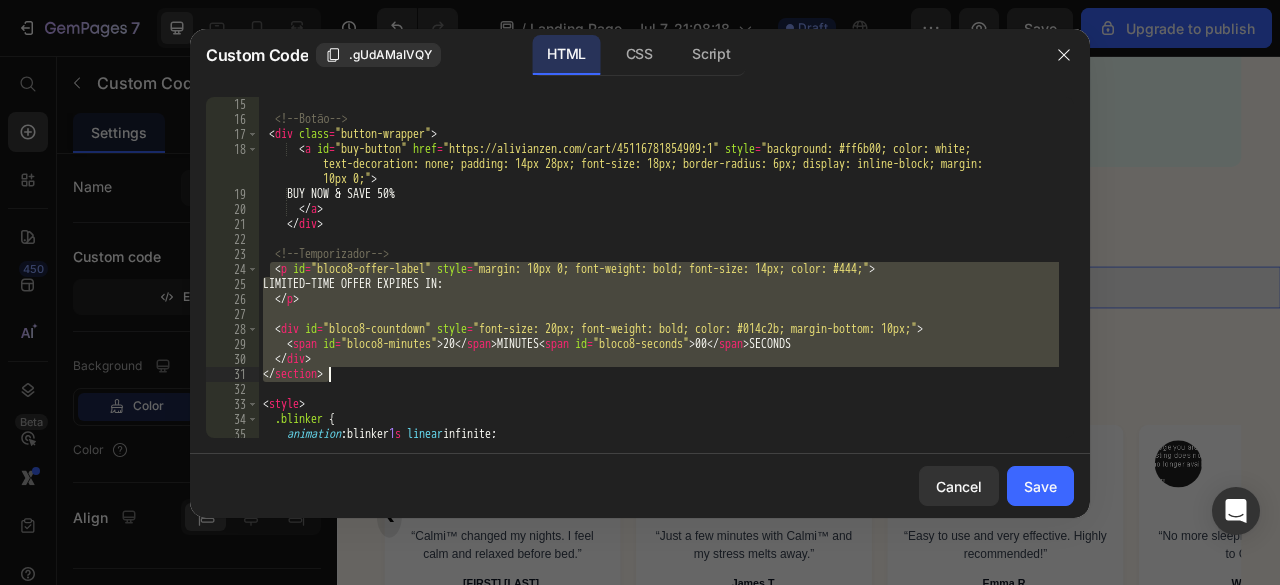 drag, startPoint x: 276, startPoint y: 268, endPoint x: 345, endPoint y: 374, distance: 126.47925 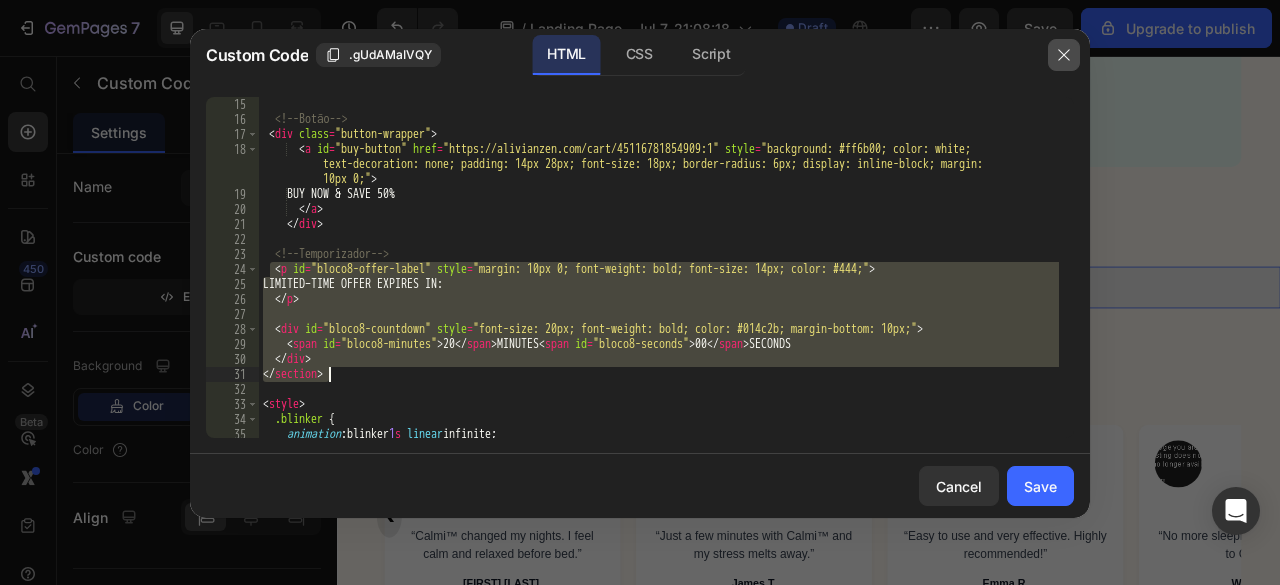 click at bounding box center (1064, 55) 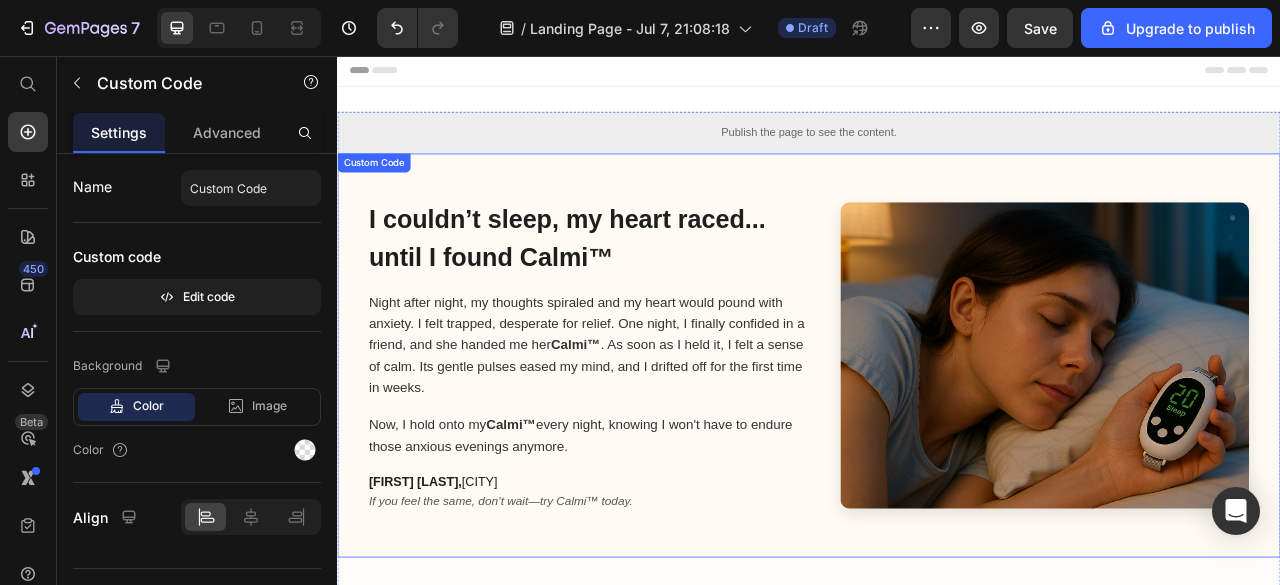 scroll, scrollTop: 0, scrollLeft: 0, axis: both 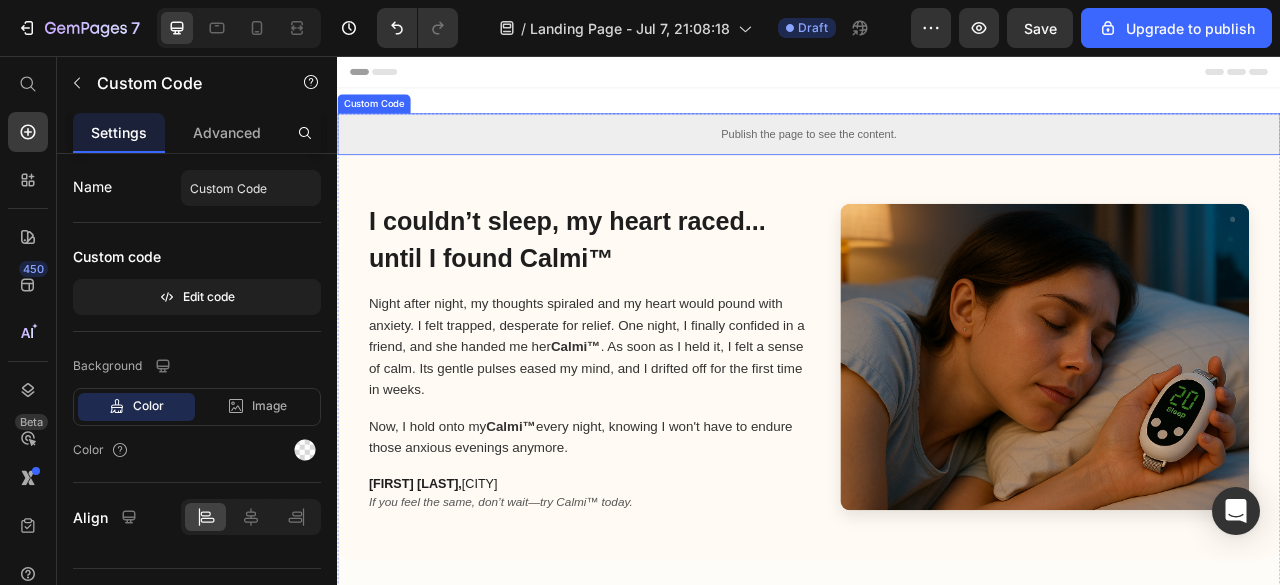 click on "Publish the page to see the content." at bounding box center [937, 155] 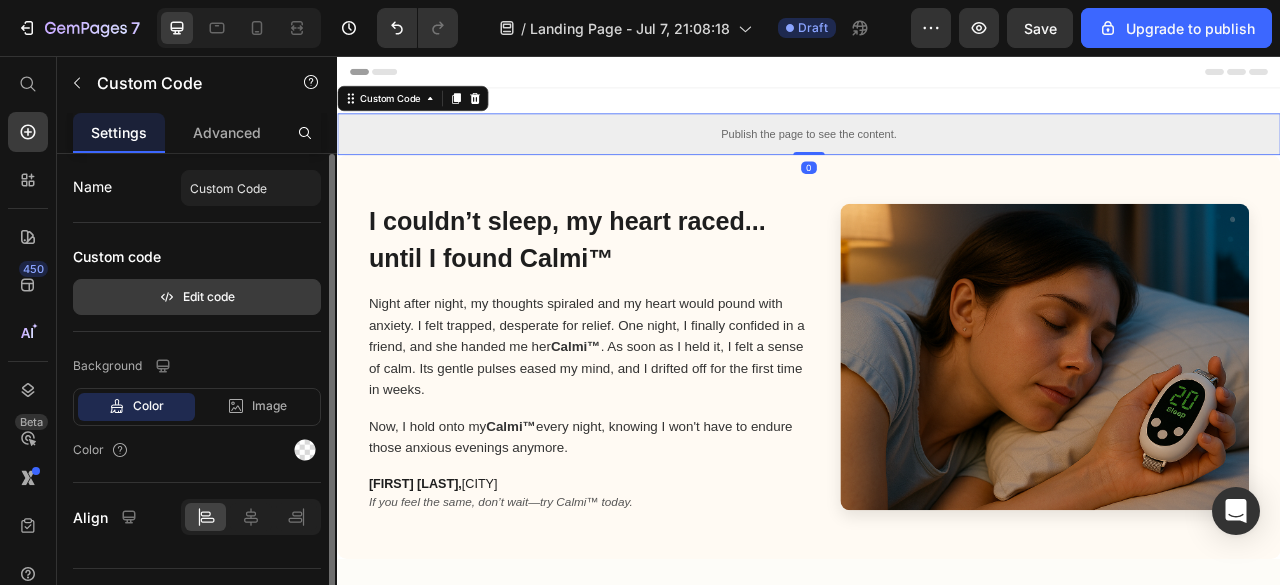 click on "Edit code" at bounding box center [197, 297] 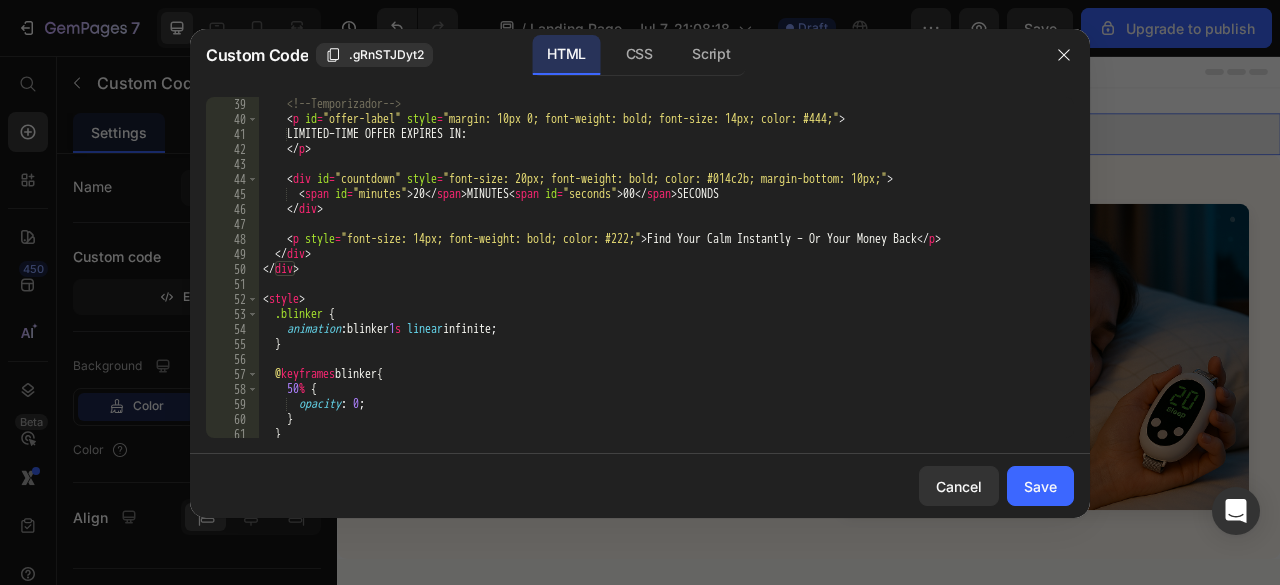 scroll, scrollTop: 660, scrollLeft: 0, axis: vertical 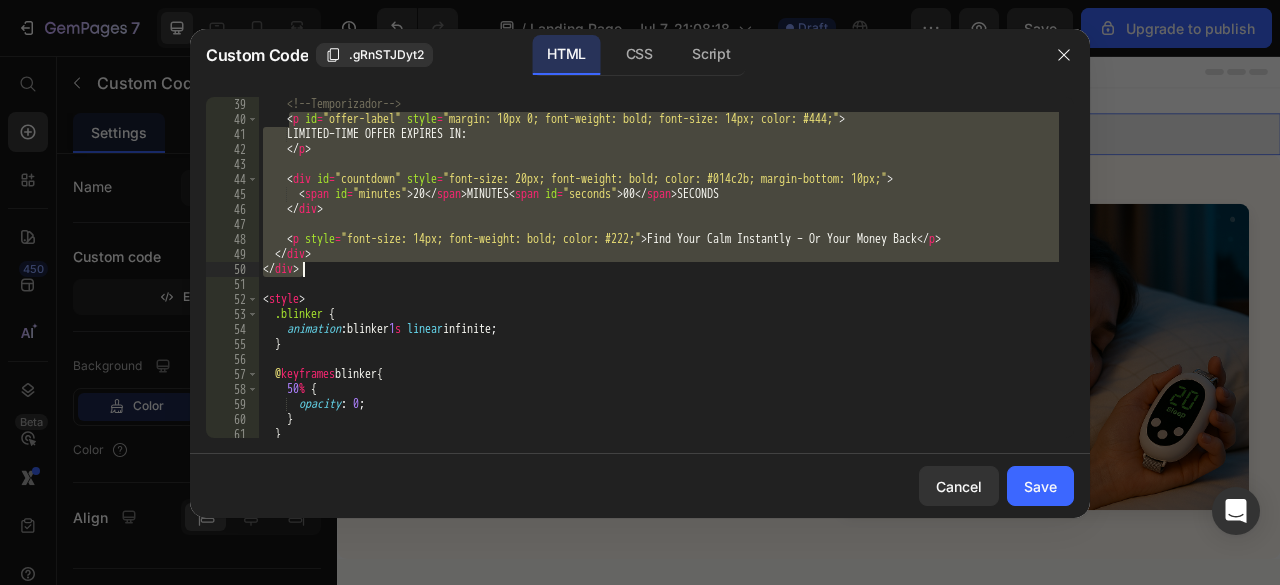 drag, startPoint x: 287, startPoint y: 118, endPoint x: 312, endPoint y: 272, distance: 156.01602 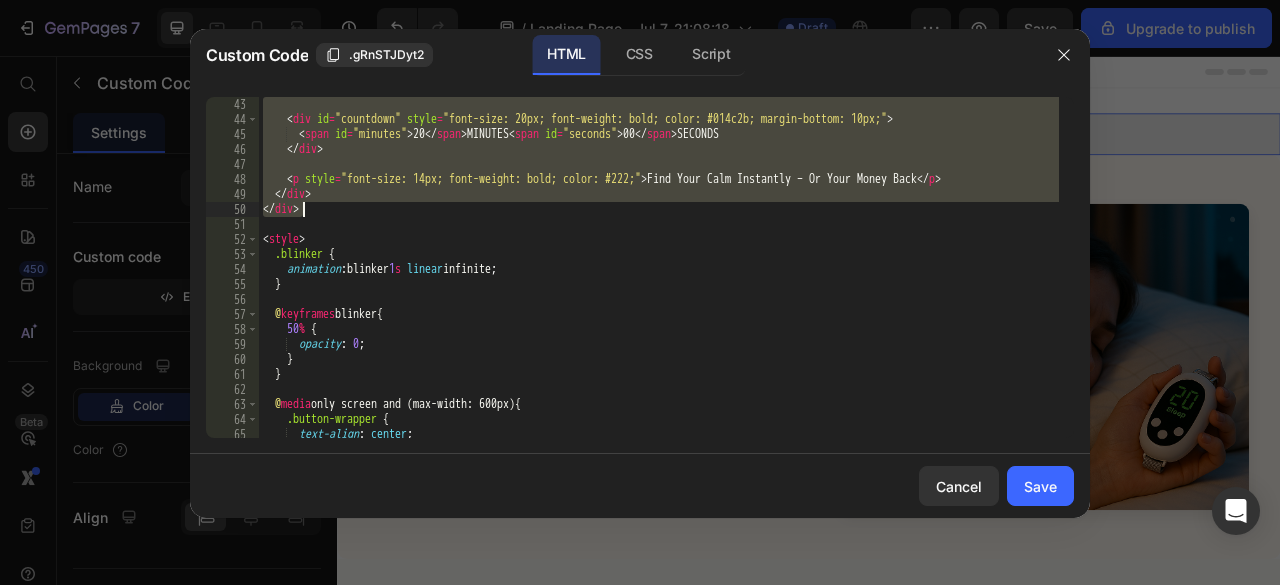 scroll, scrollTop: 720, scrollLeft: 0, axis: vertical 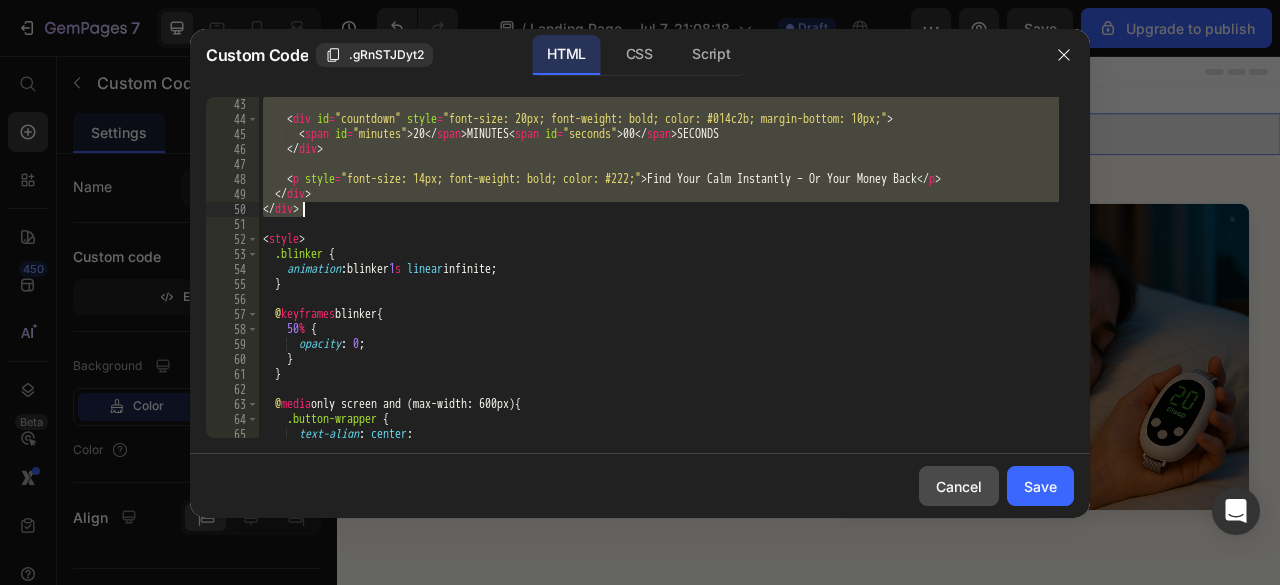 click on "Cancel" at bounding box center [959, 486] 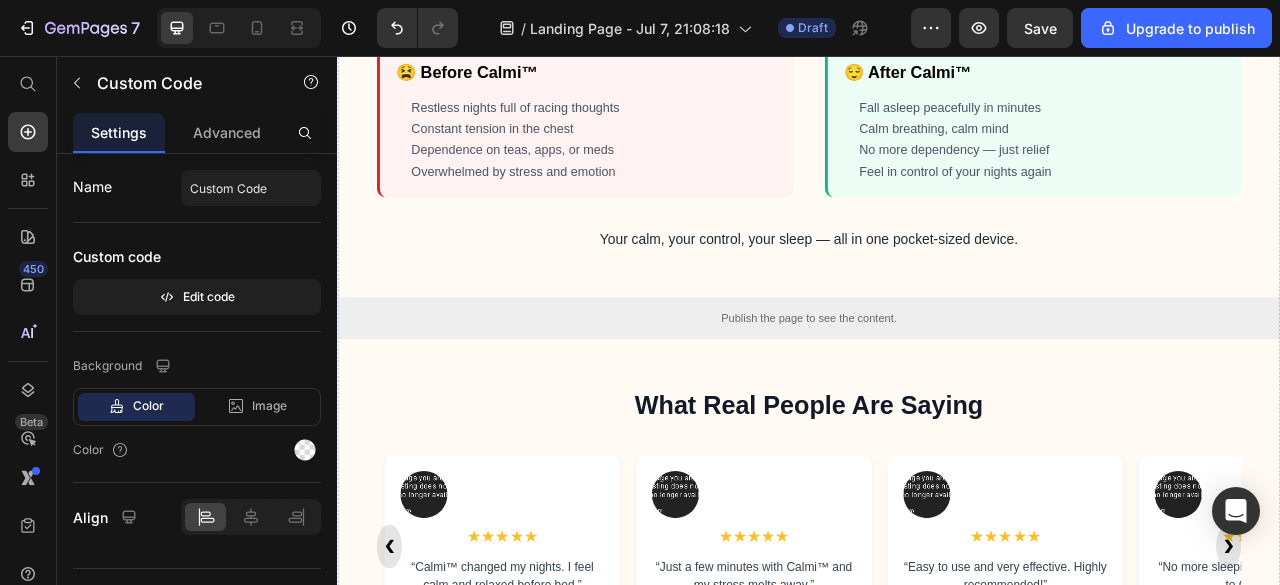 scroll, scrollTop: 3100, scrollLeft: 0, axis: vertical 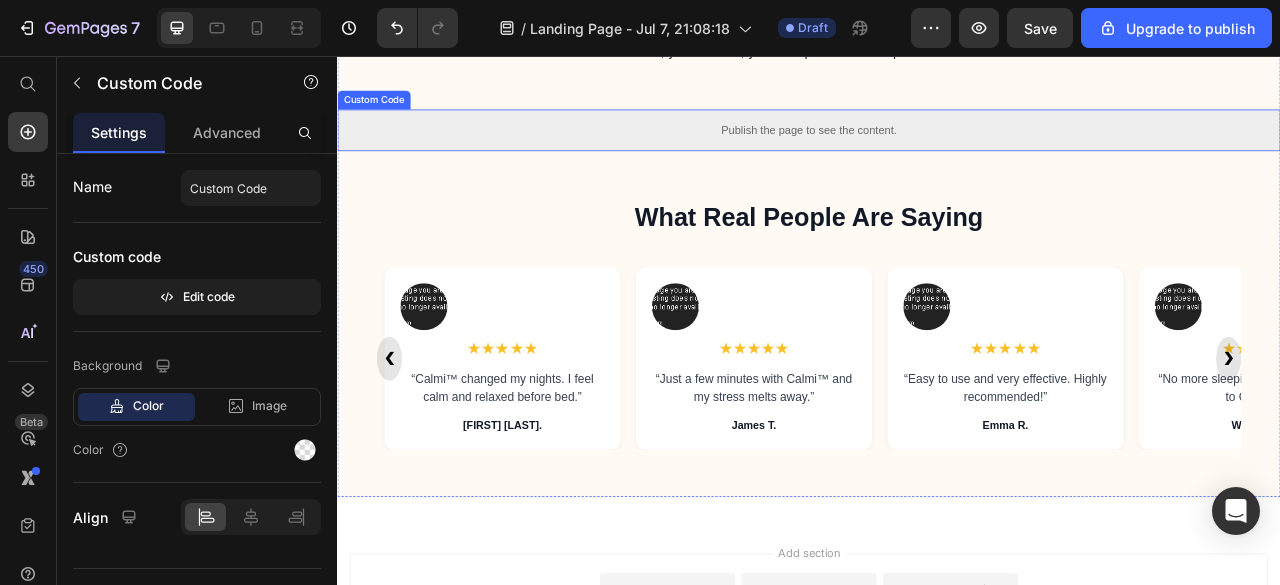 click on "Publish the page to see the content." at bounding box center (937, 150) 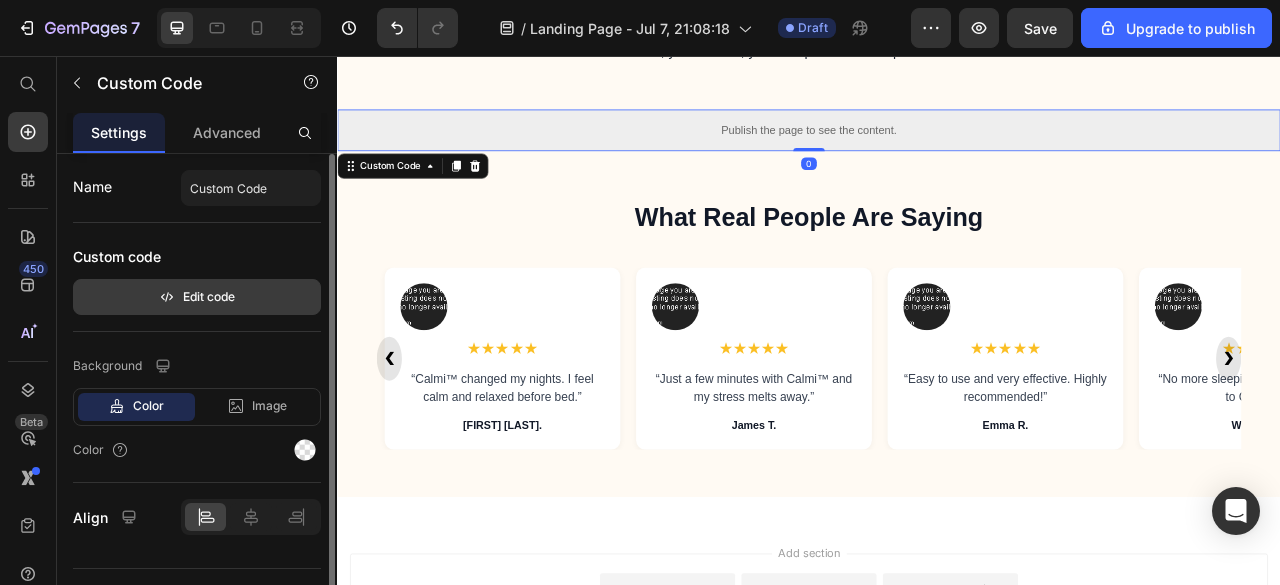 click on "Edit code" at bounding box center (197, 297) 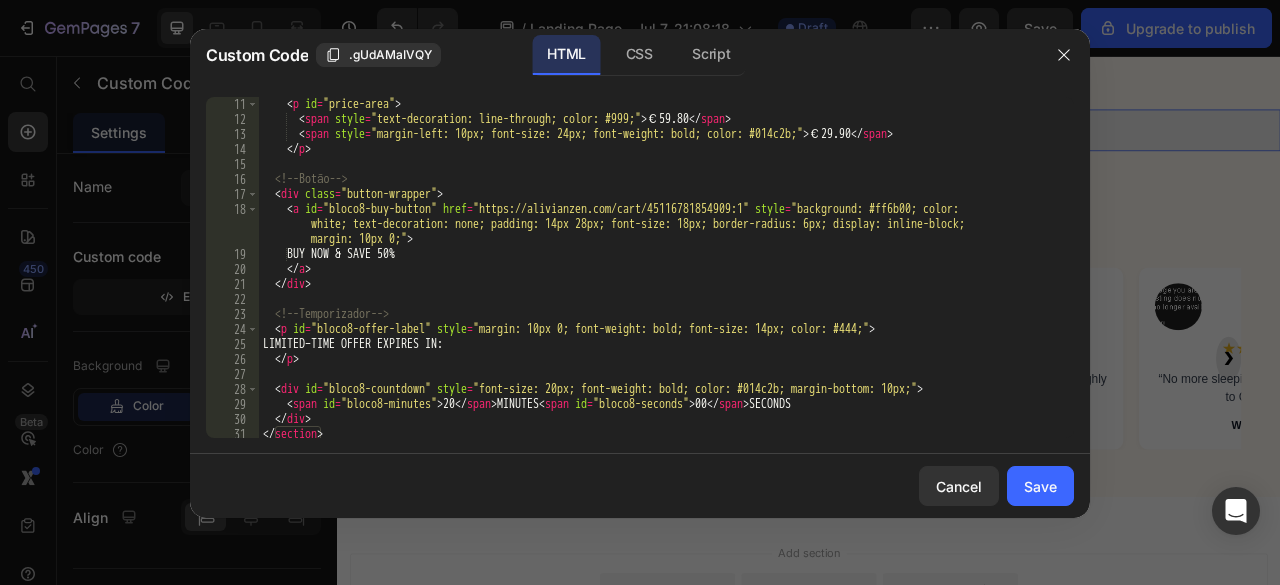 scroll, scrollTop: 240, scrollLeft: 0, axis: vertical 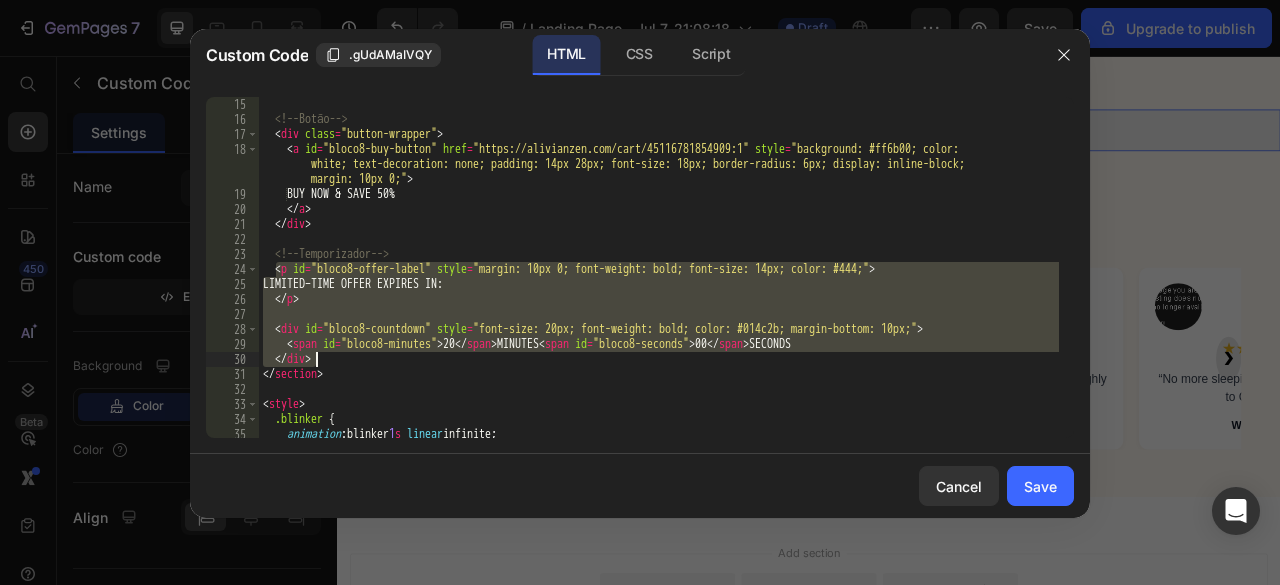 drag, startPoint x: 274, startPoint y: 269, endPoint x: 335, endPoint y: 359, distance: 108.72442 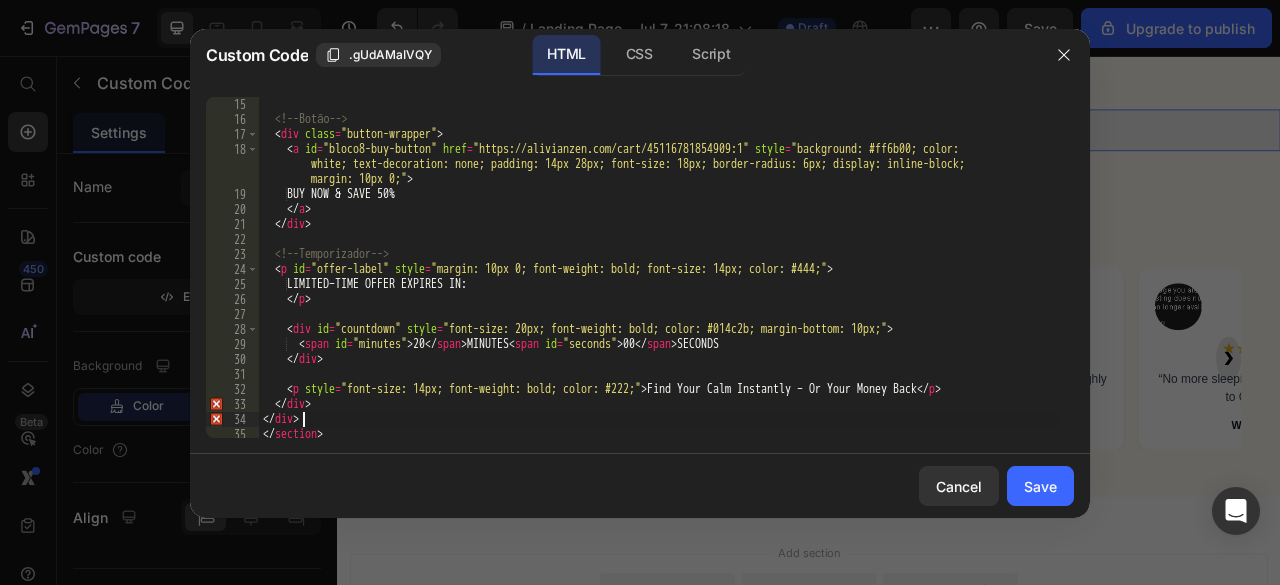 scroll, scrollTop: 420, scrollLeft: 0, axis: vertical 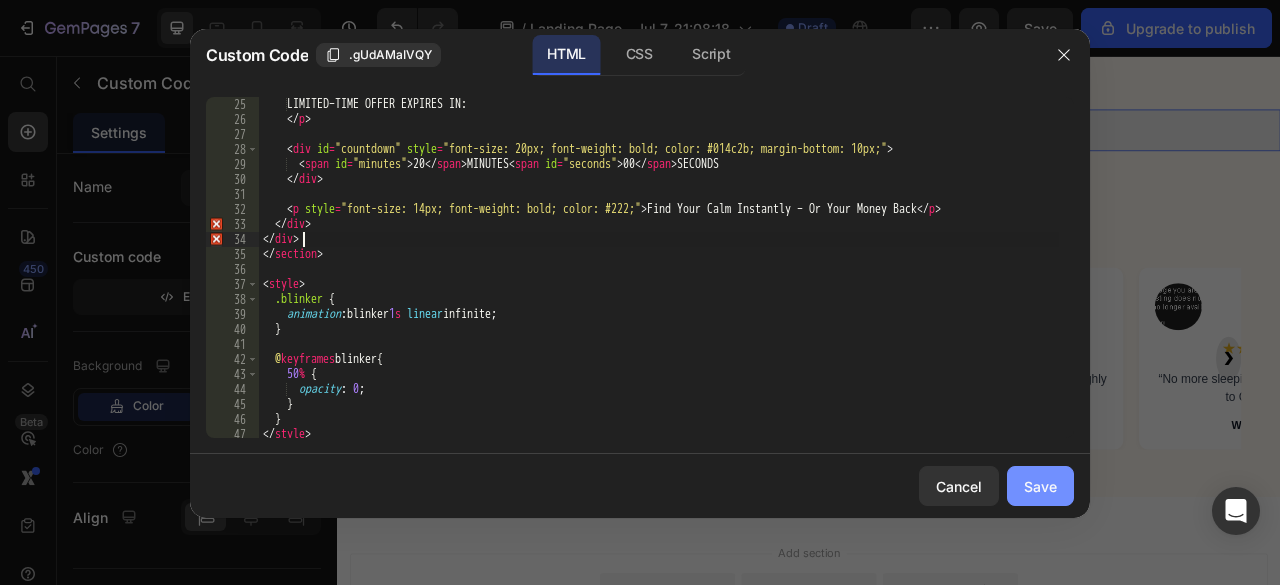 click on "Save" at bounding box center (1040, 486) 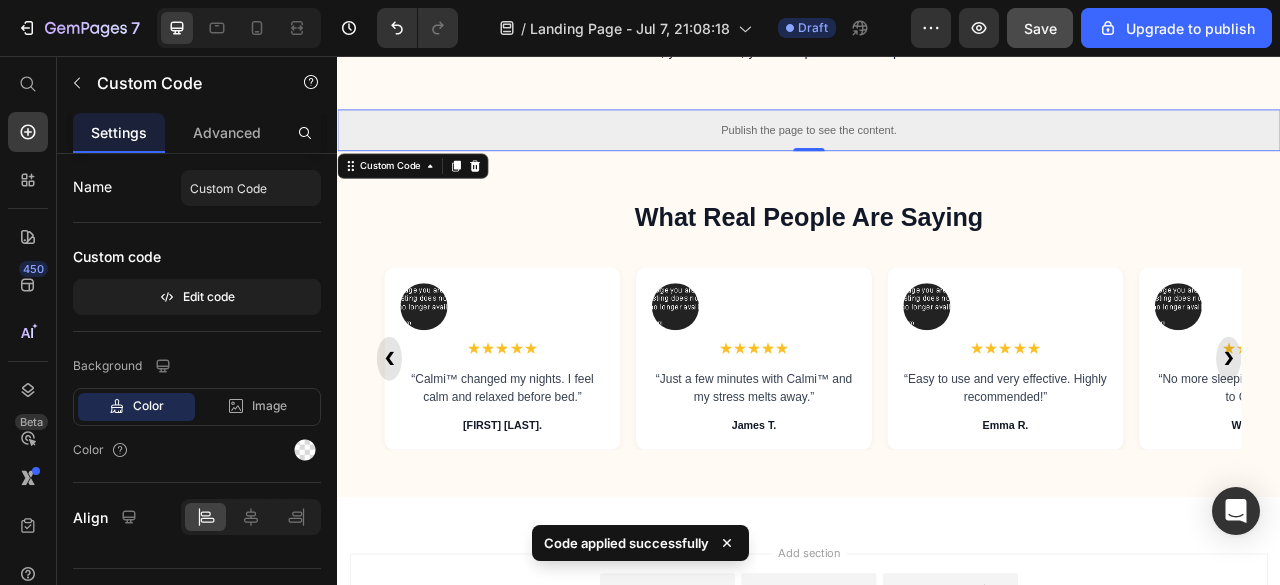 click on "Save" 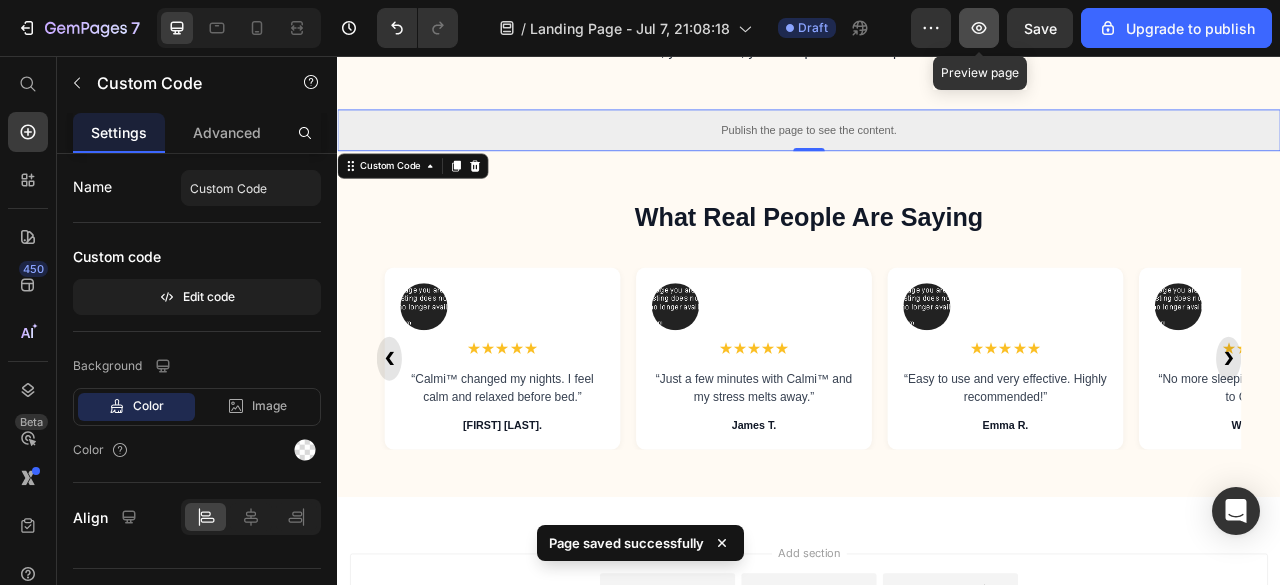 click 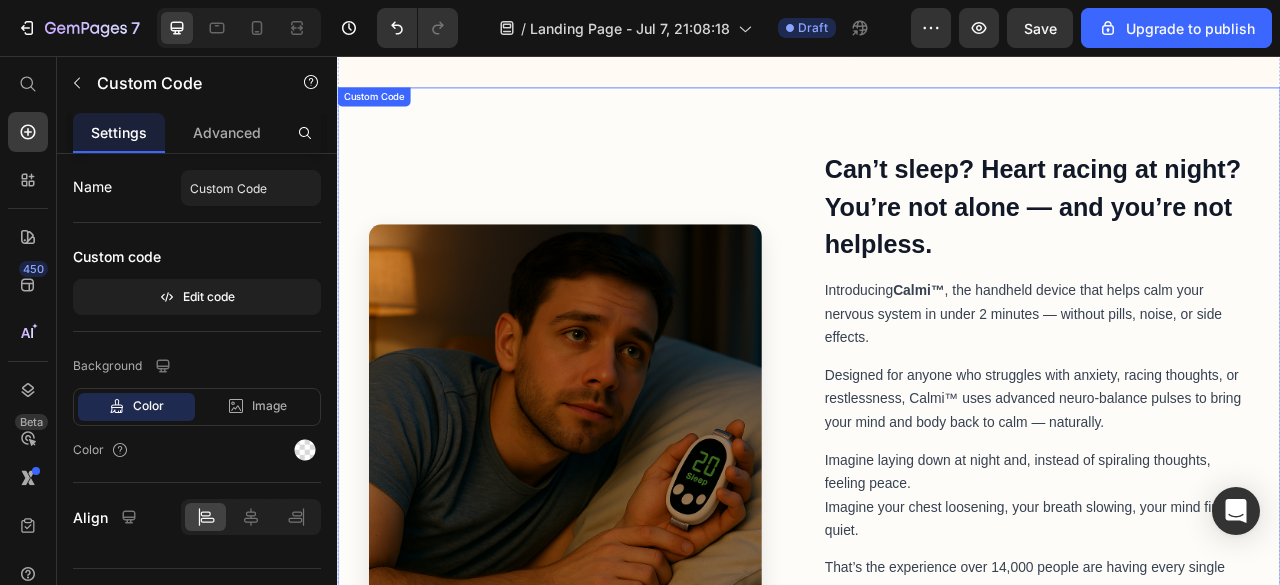 scroll, scrollTop: 0, scrollLeft: 0, axis: both 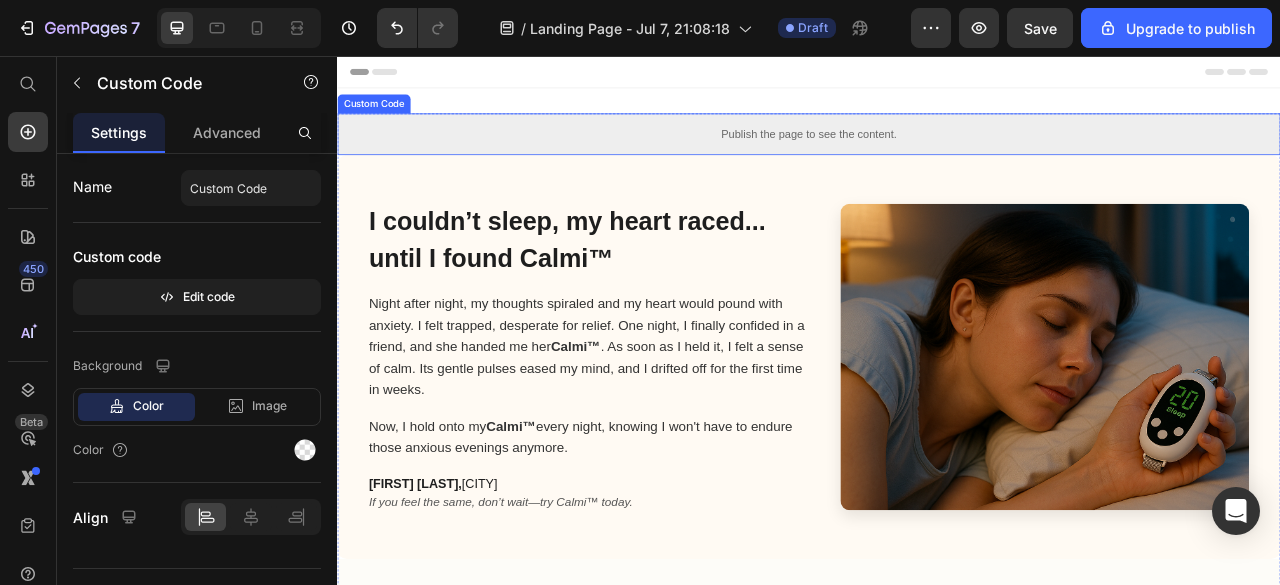 click on "Publish the page to see the content." at bounding box center (937, 155) 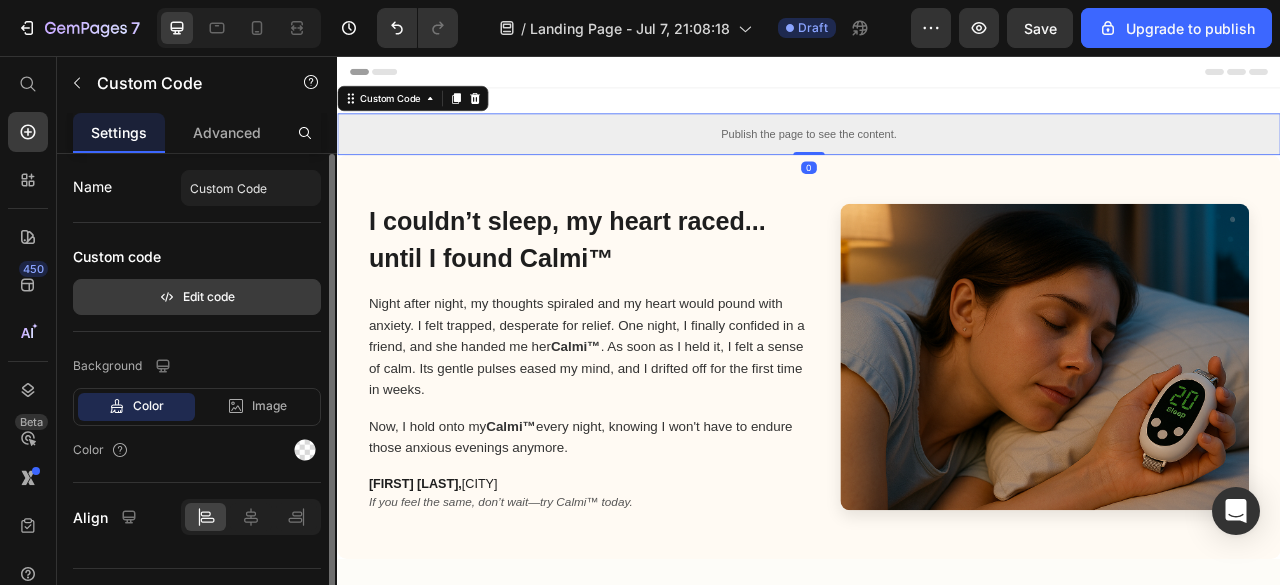 click on "Edit code" at bounding box center [197, 297] 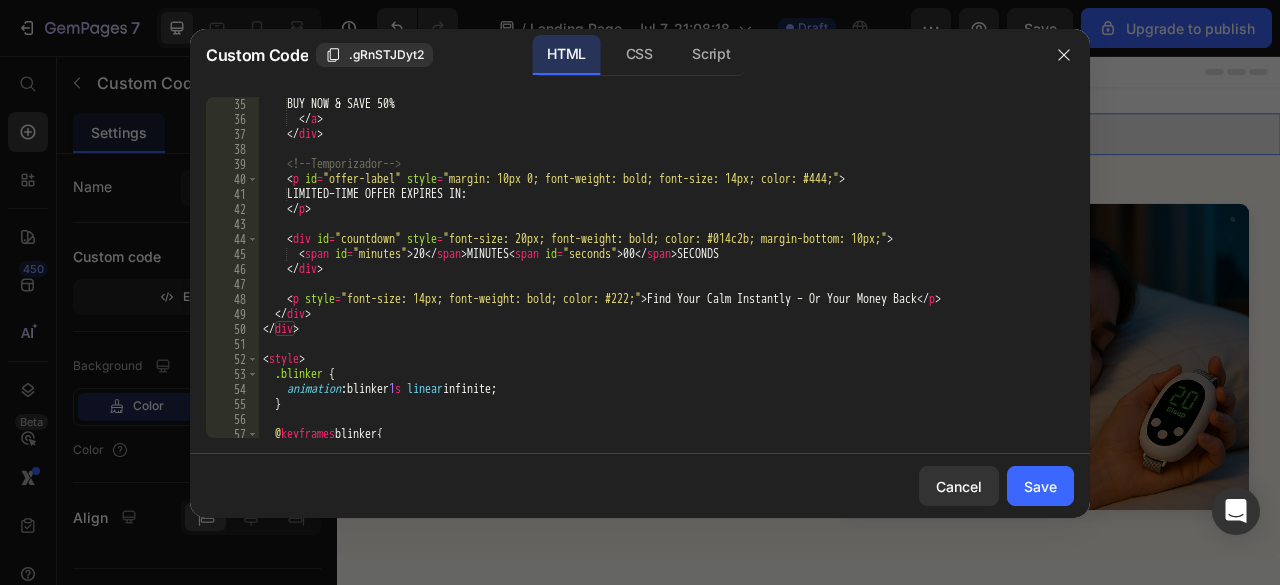 scroll, scrollTop: 720, scrollLeft: 0, axis: vertical 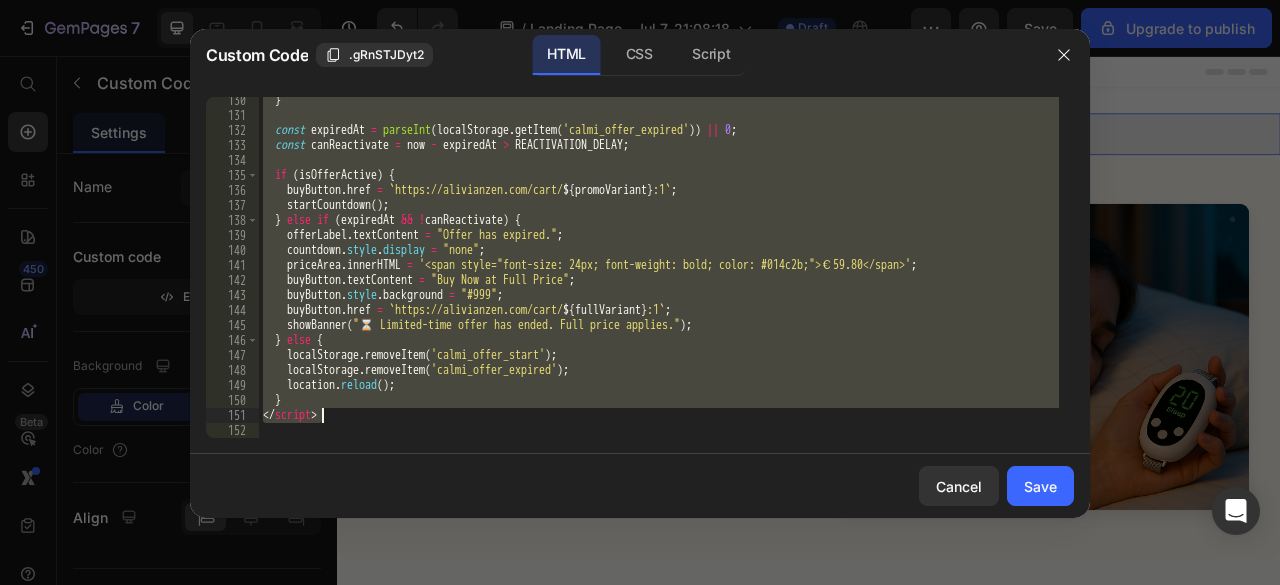 drag, startPoint x: 263, startPoint y: 236, endPoint x: 486, endPoint y: 421, distance: 289.74817 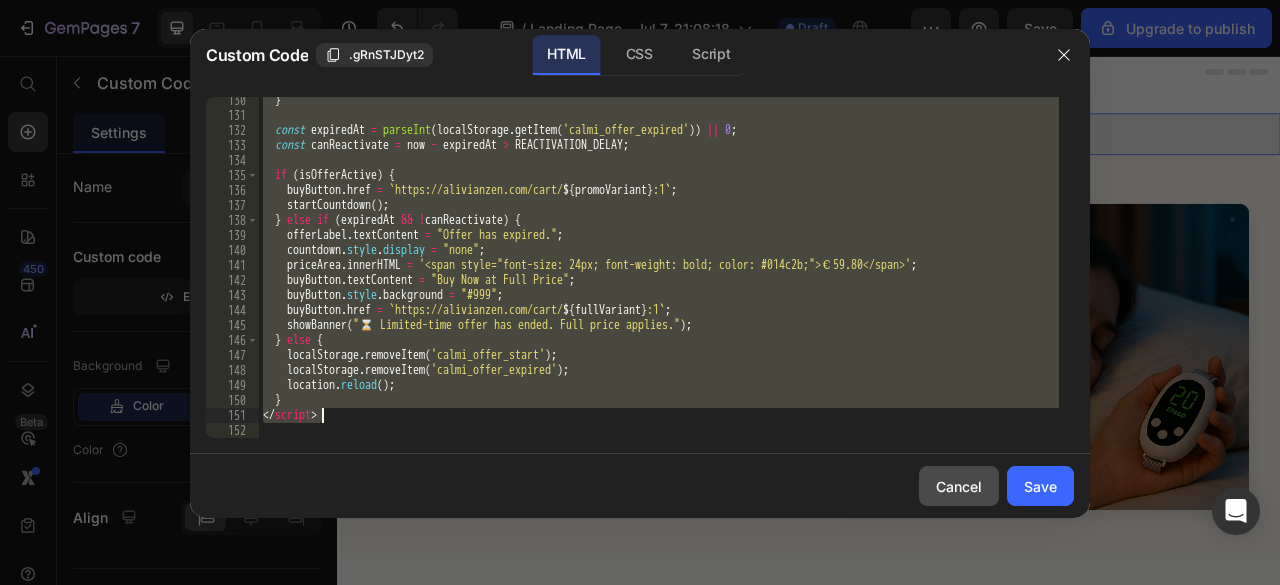click on "Cancel" at bounding box center [959, 486] 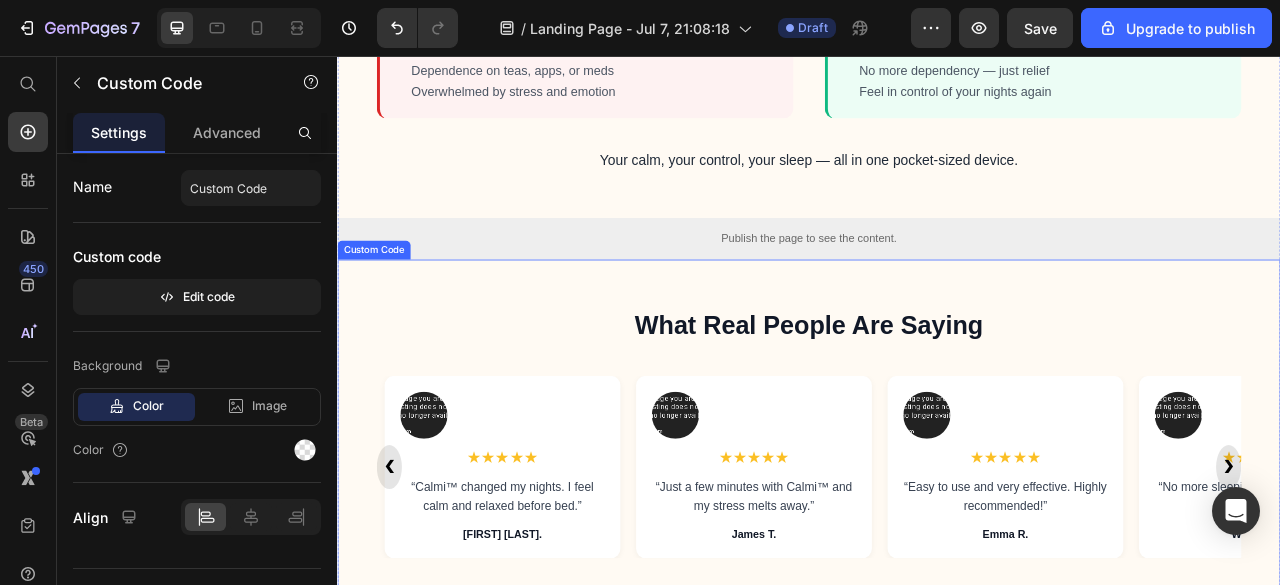 scroll, scrollTop: 2706, scrollLeft: 0, axis: vertical 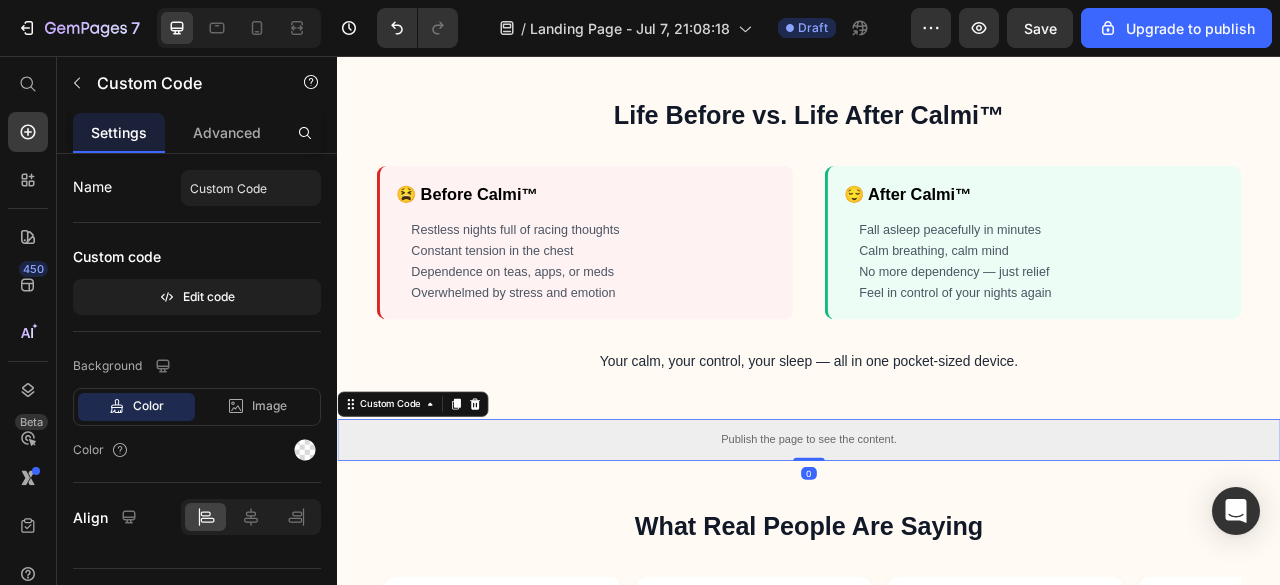 click on "Publish the page to see the content." at bounding box center [937, 544] 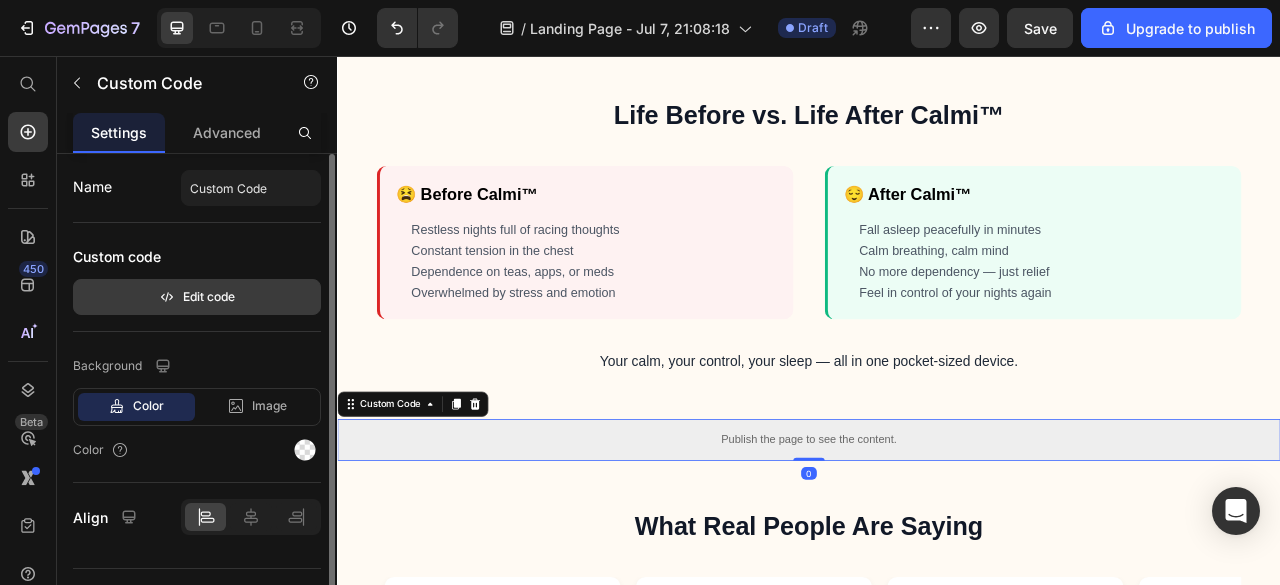 click on "Edit code" at bounding box center [197, 297] 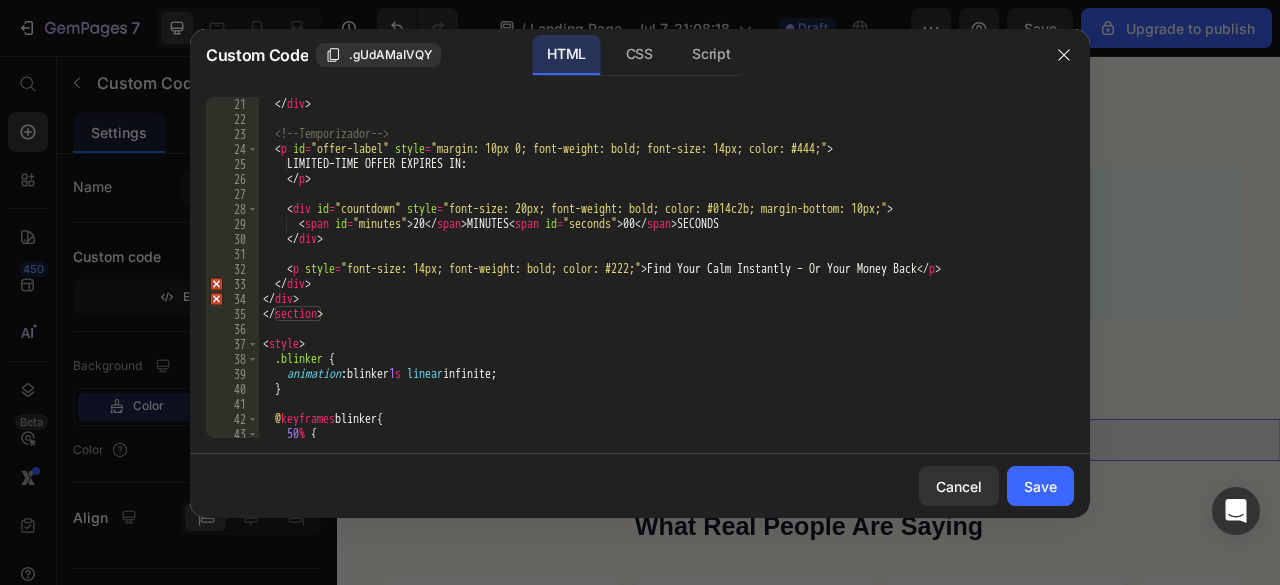 scroll, scrollTop: 420, scrollLeft: 0, axis: vertical 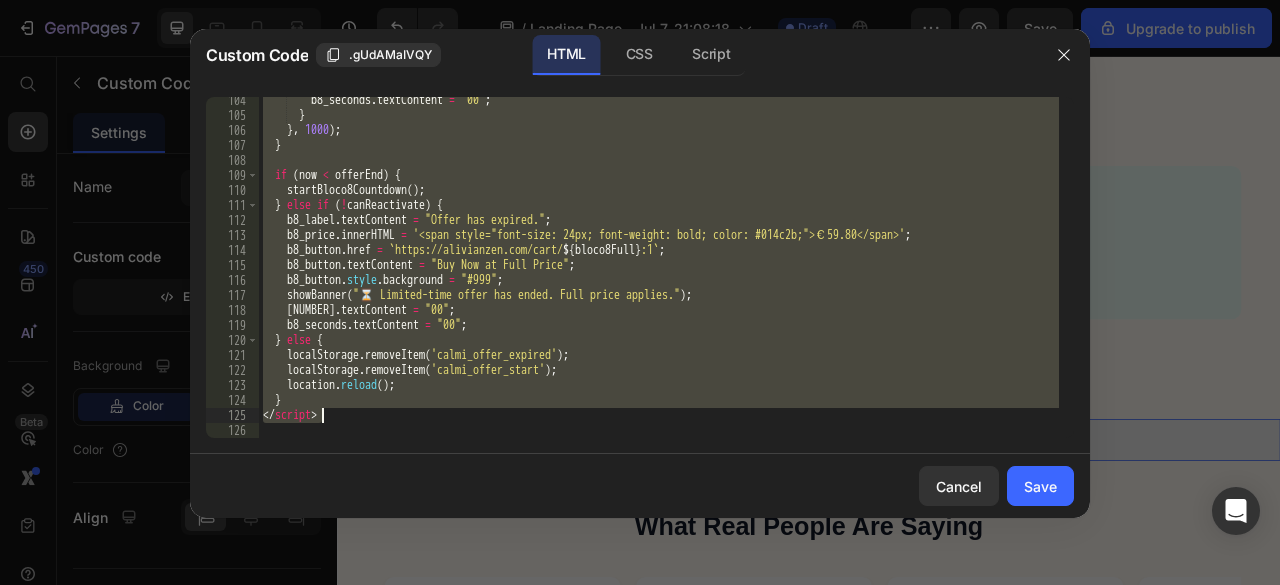 drag, startPoint x: 264, startPoint y: 281, endPoint x: 460, endPoint y: 417, distance: 238.56236 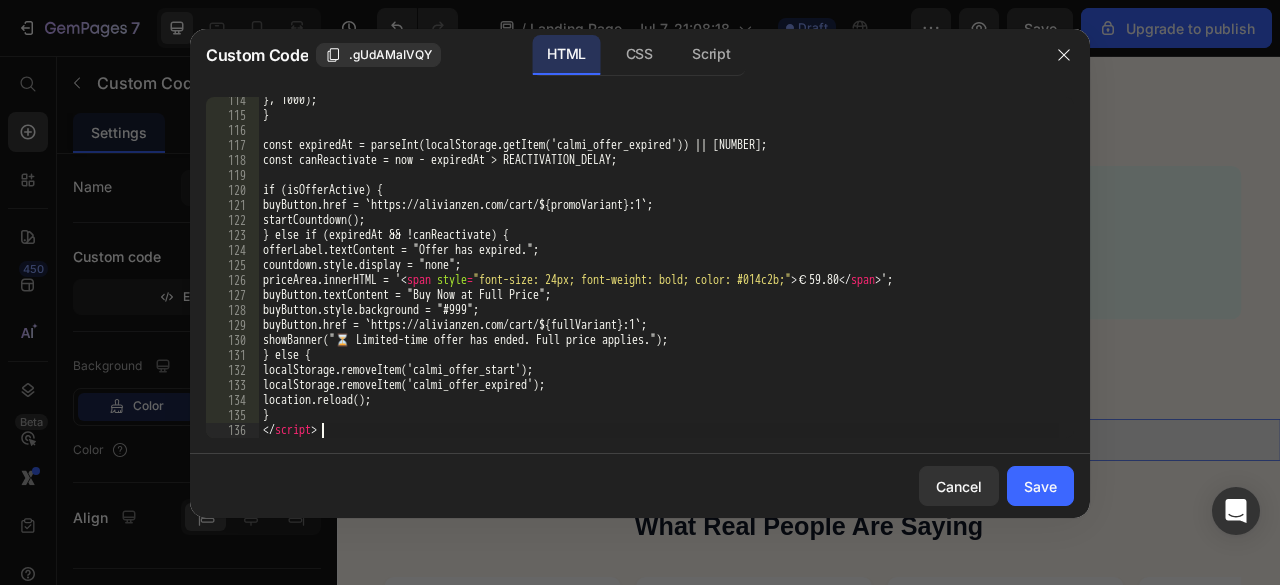scroll, scrollTop: 1759, scrollLeft: 0, axis: vertical 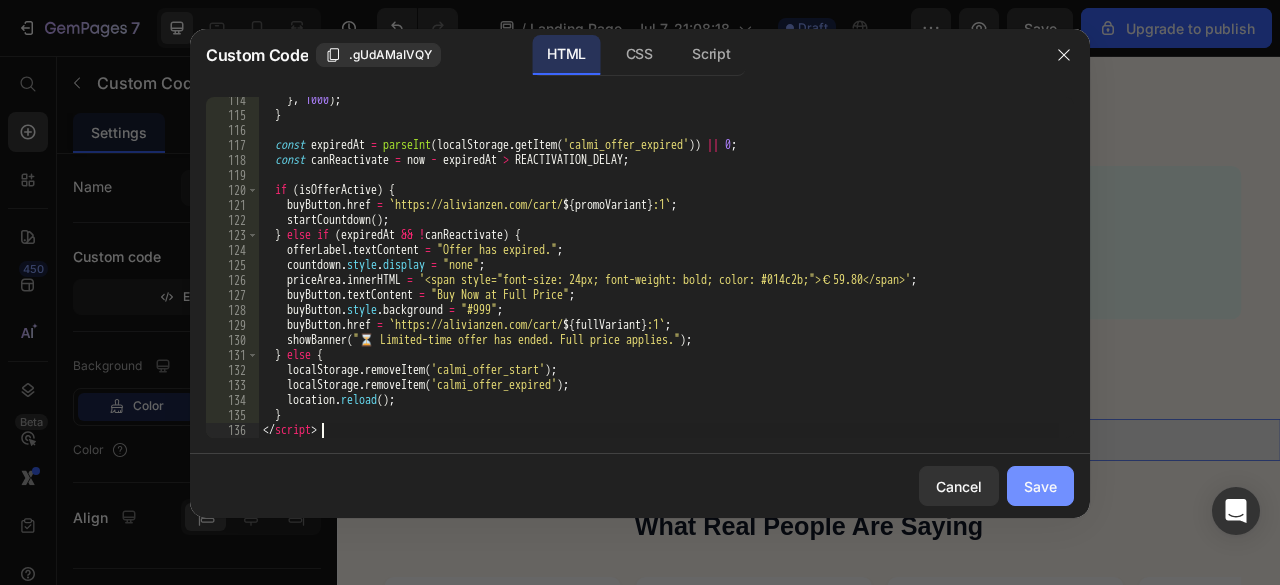 click on "Save" at bounding box center [1040, 486] 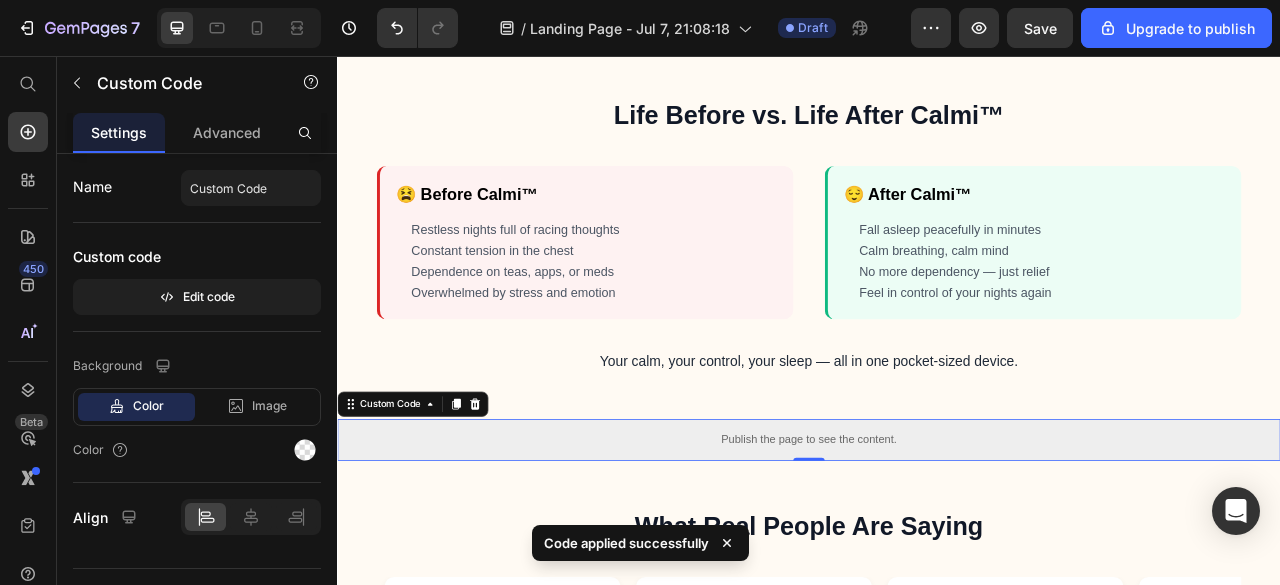 click on "7   /  Landing Page - Jul 7, 21:08:18 Draft Preview  Save  Upgrade to publish" 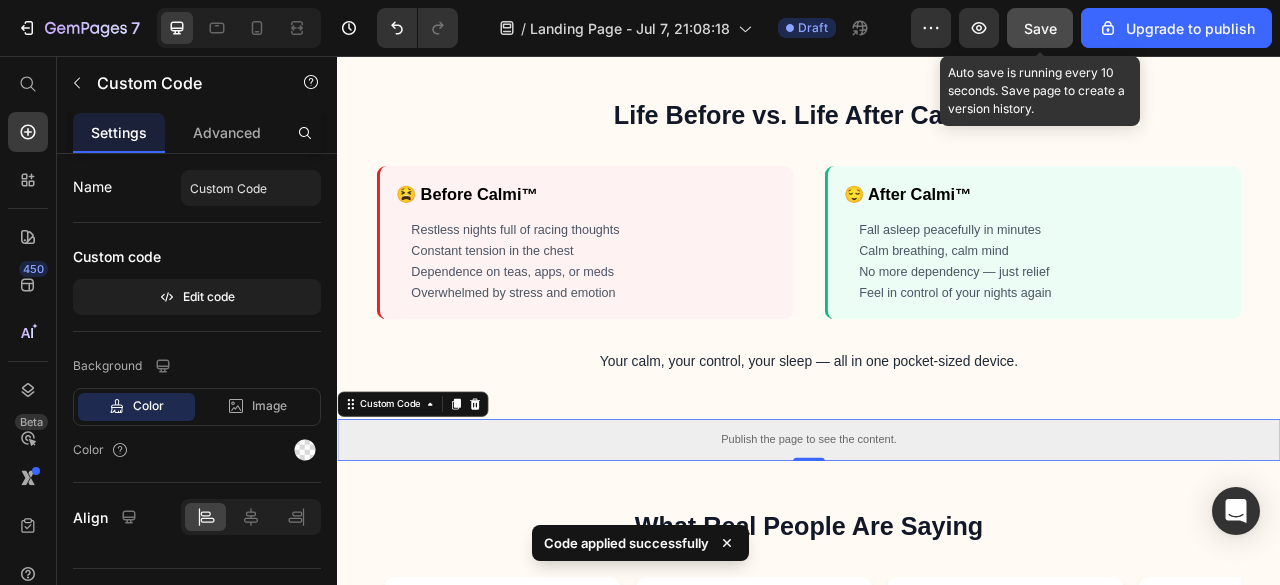 click on "Save" 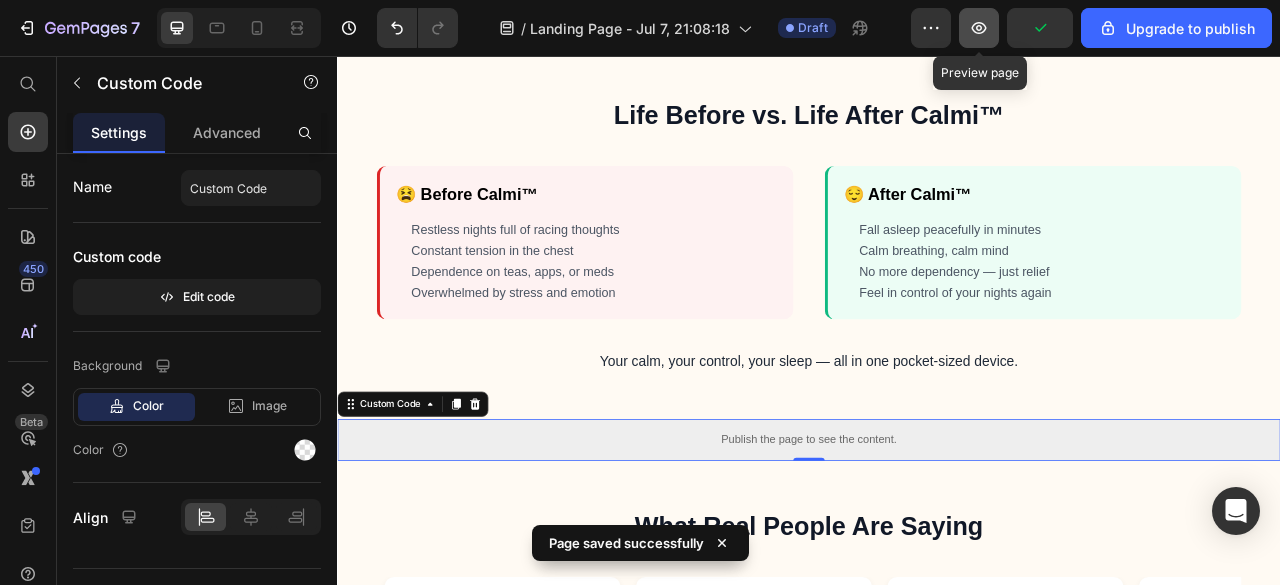 click 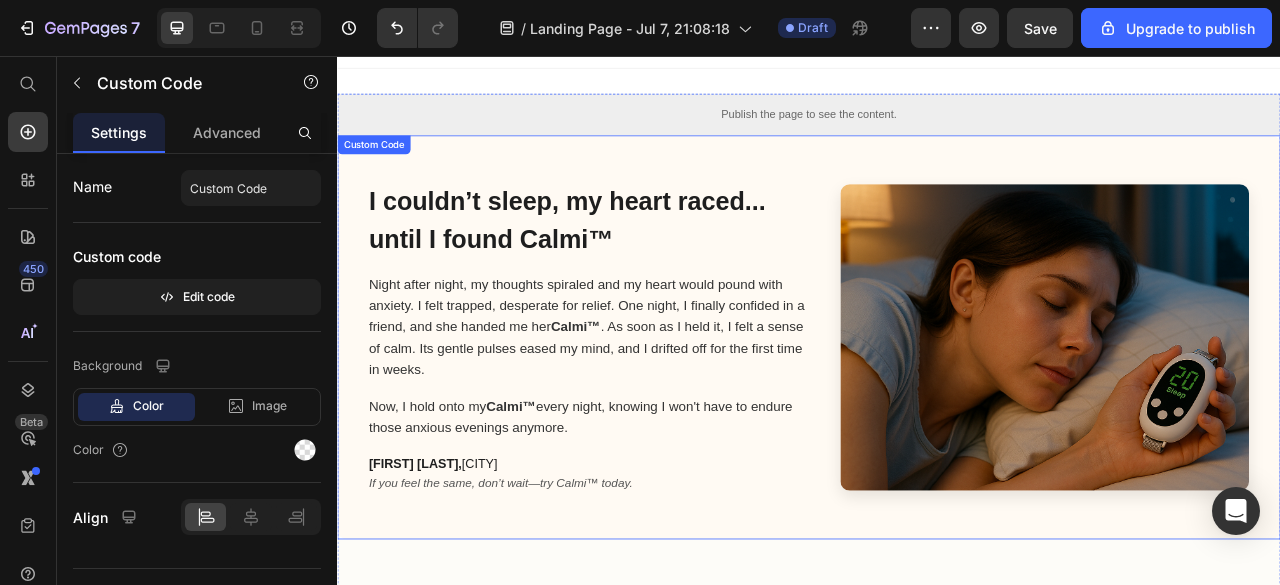scroll, scrollTop: 0, scrollLeft: 0, axis: both 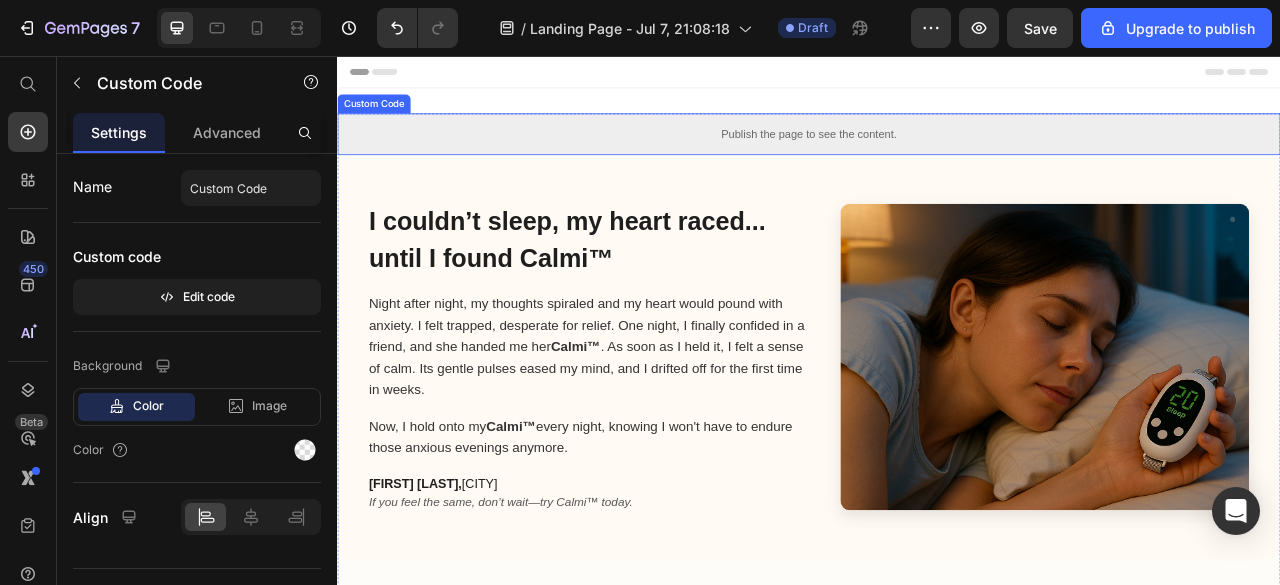 click on "Publish the page to see the content." at bounding box center [937, 155] 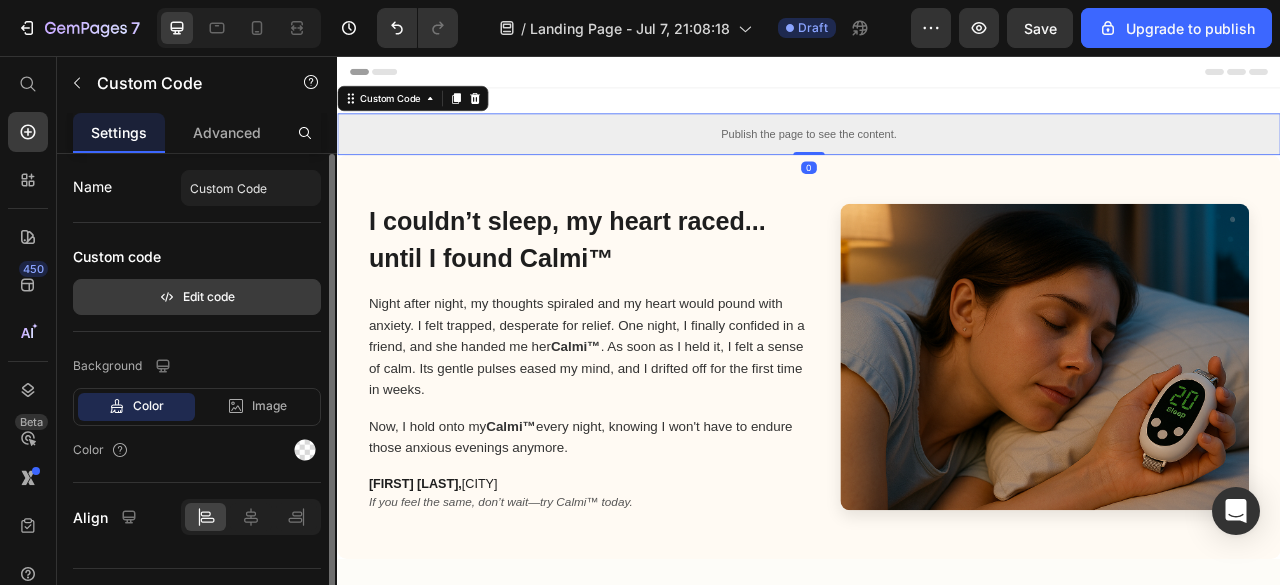 click on "Edit code" at bounding box center [197, 297] 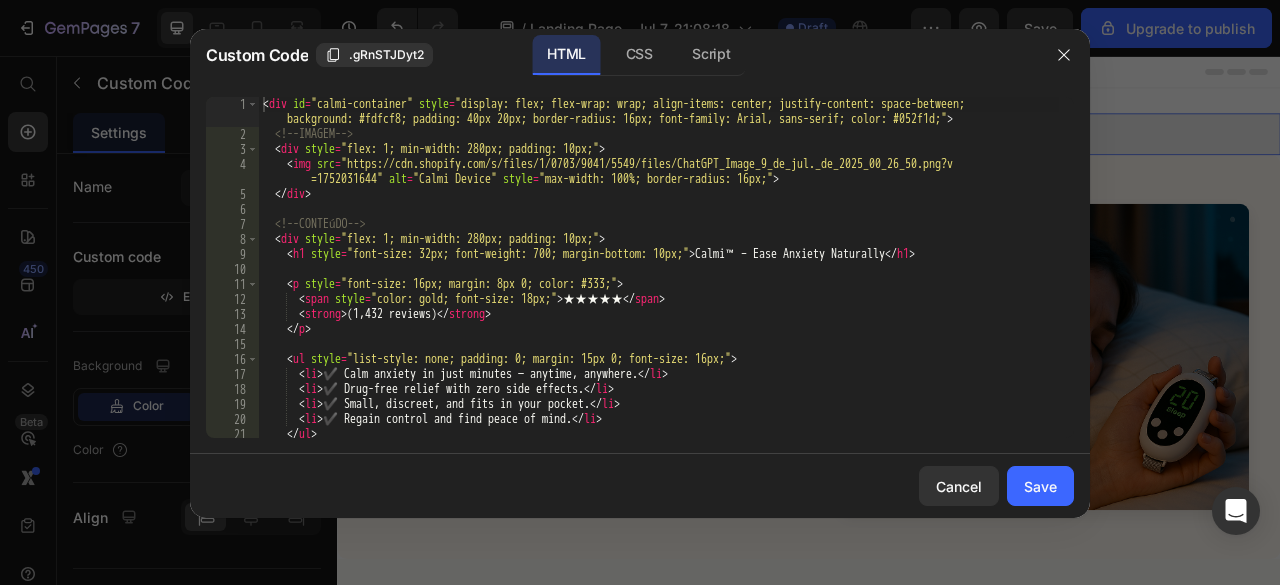 click on "< div   id = "calmi-container"   style = "display: flex; flex-wrap: wrap; align-items: center; justify-content: space-between;    background: #fdfcf8; padding: 40px 20px; border-radius: 16px; font-family: Arial, sans-serif; color: #052f1d;" >    <!--  IMAGEM  -->    < div   style = "flex: 1; min-width: 280px; padding: 10px;" >      < img   src = "https://cdn.shopify.com/s/files/1/0703/9041/5549/files/ChatGPT_Image_9_de_jul._de_2025_00_26_50.png?v     =1752031644"   alt = "Calmi Device"   style = "max-width: 100%; border-radius: 16px;" />    </ div >    <!--  CONTEúDO  -->    < div   style = "flex: 1; min-width: 280px; padding: 10px;" >      < h1   style = "font-size: 32px; font-weight: 700; margin-bottom: 10px;" > Calmi™ – Ease Anxiety Naturally </ h1 >      < p   style = "font-size: 16px; margin: 8px 0; color: #333;" >         < span   style = "color: gold; font-size: 18px;" > ★★★★★ </ span >         < strong > (1,432 reviews) </ strong >      </ p >      < ul   style = "list-style: none; padding: 0; margin: 15px 0; font-size: 16px;" >" at bounding box center (659, 290) 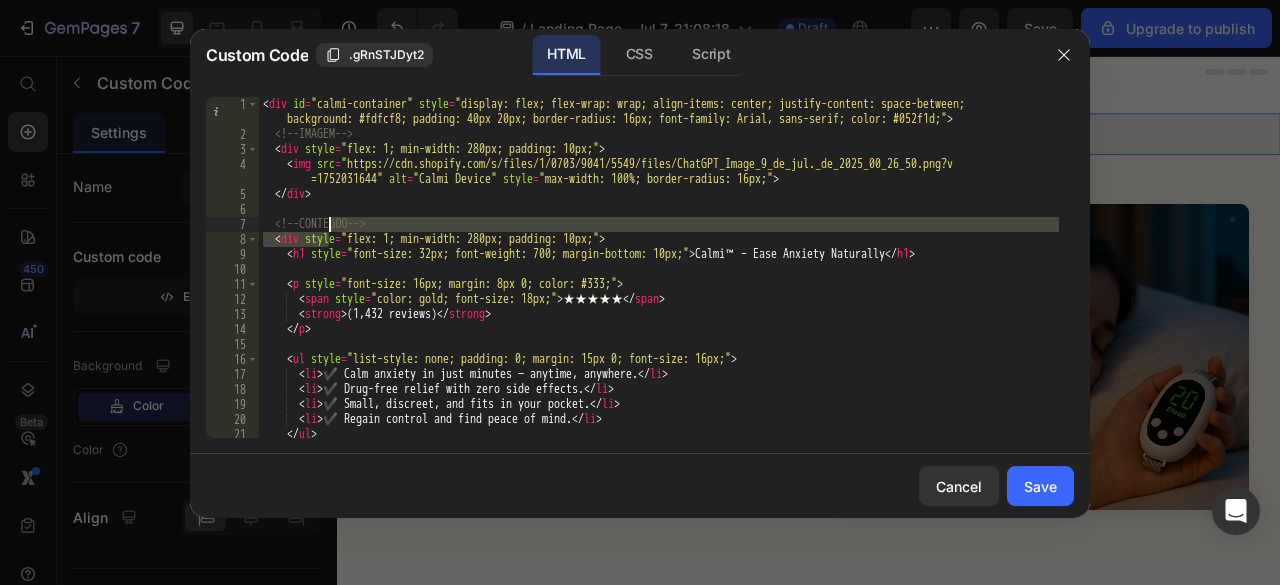 click on "< div   id = "calmi-container"   style = "display: flex; flex-wrap: wrap; align-items: center; justify-content: space-between;    background: #fdfcf8; padding: 40px 20px; border-radius: 16px; font-family: Arial, sans-serif; color: #052f1d;" >    <!--  IMAGEM  -->    < div   style = "flex: 1; min-width: 280px; padding: 10px;" >      < img   src = "https://cdn.shopify.com/s/files/1/0703/9041/5549/files/ChatGPT_Image_9_de_jul._de_2025_00_26_50.png?v     =1752031644"   alt = "Calmi Device"   style = "max-width: 100%; border-radius: 16px;" />    </ div >    <!--  CONTEúDO  -->    < div   style = "flex: 1; min-width: 280px; padding: 10px;" >      < h1   style = "font-size: 32px; font-weight: 700; margin-bottom: 10px;" > Calmi™ – Ease Anxiety Naturally </ h1 >      < p   style = "font-size: 16px; margin: 8px 0; color: #333;" >         < span   style = "color: gold; font-size: 18px;" > ★★★★★ </ span >         < strong > (1,432 reviews) </ strong >      </ p >      < ul   style = "list-style: none; padding: 0; margin: 15px 0; font-size: 16px;" >" at bounding box center (659, 290) 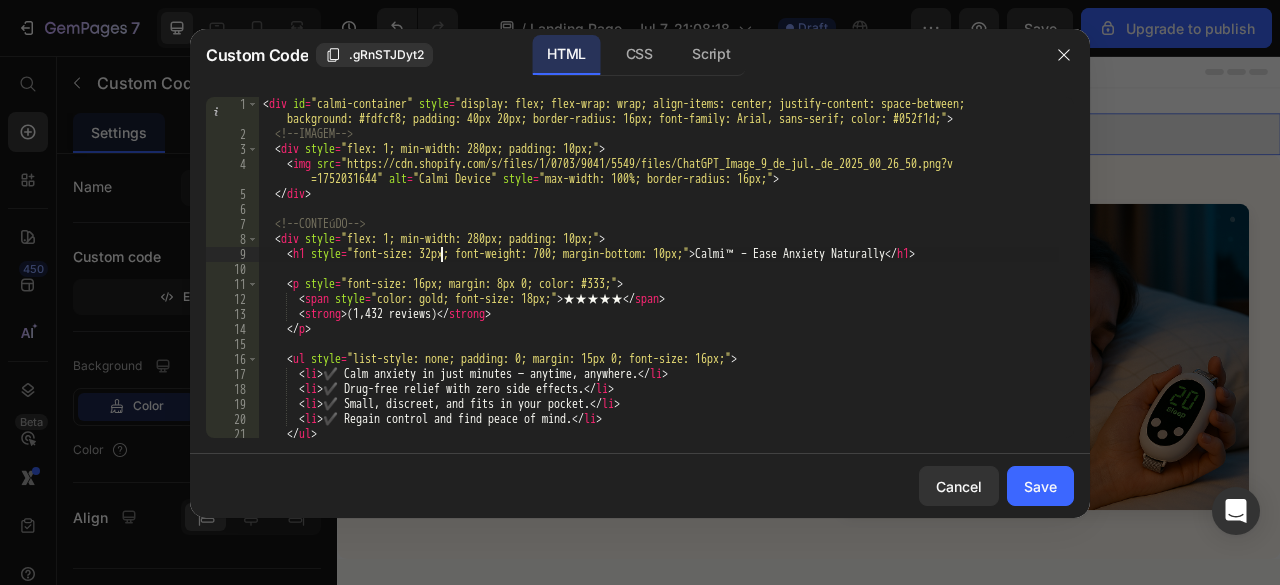 type on "</script>" 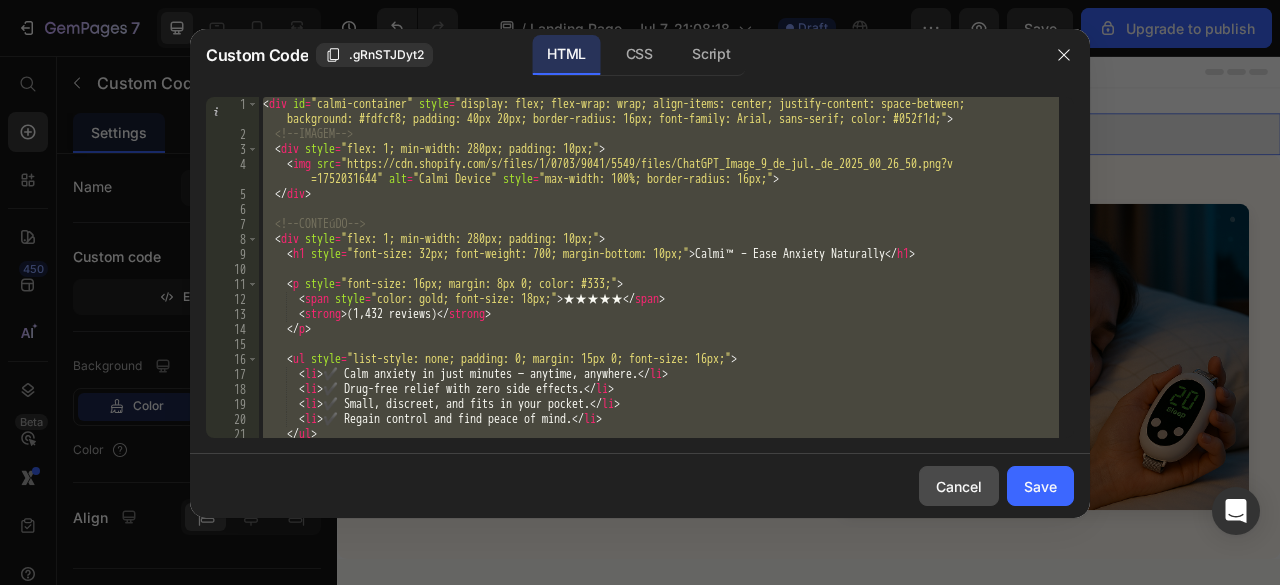 click on "Cancel" 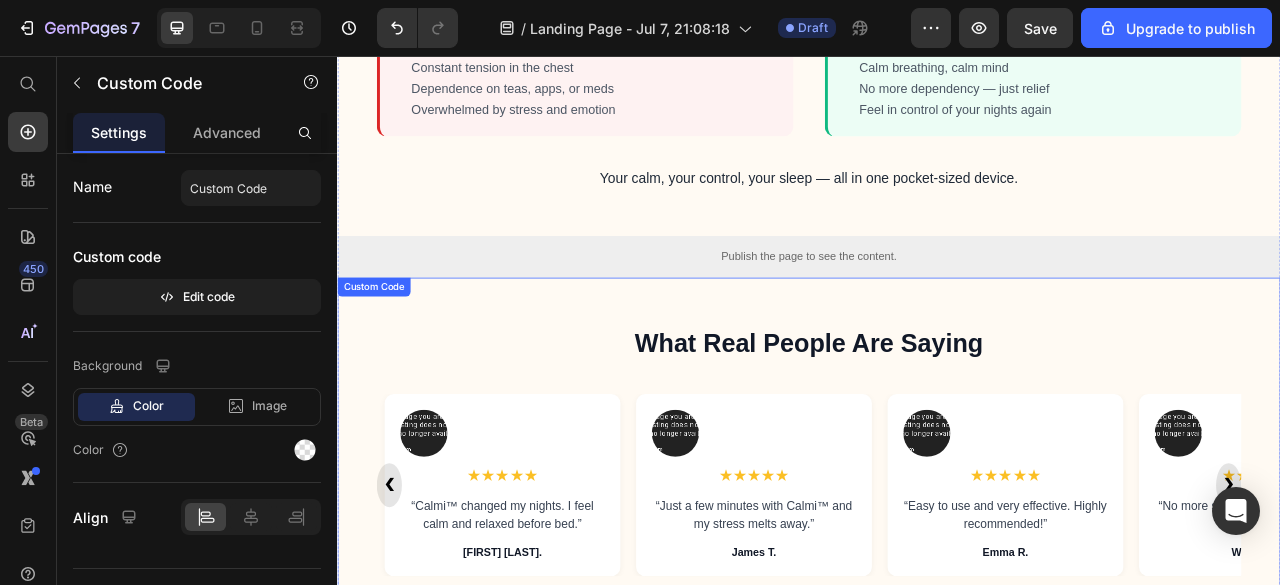scroll, scrollTop: 2806, scrollLeft: 0, axis: vertical 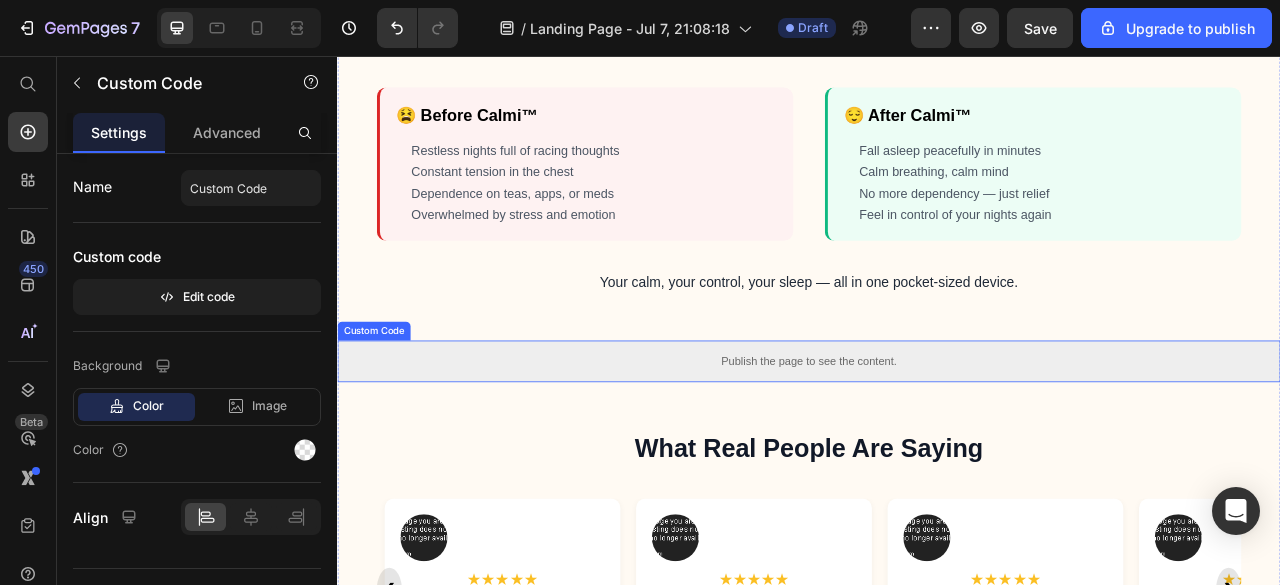 click on "Publish the page to see the content." at bounding box center (937, 444) 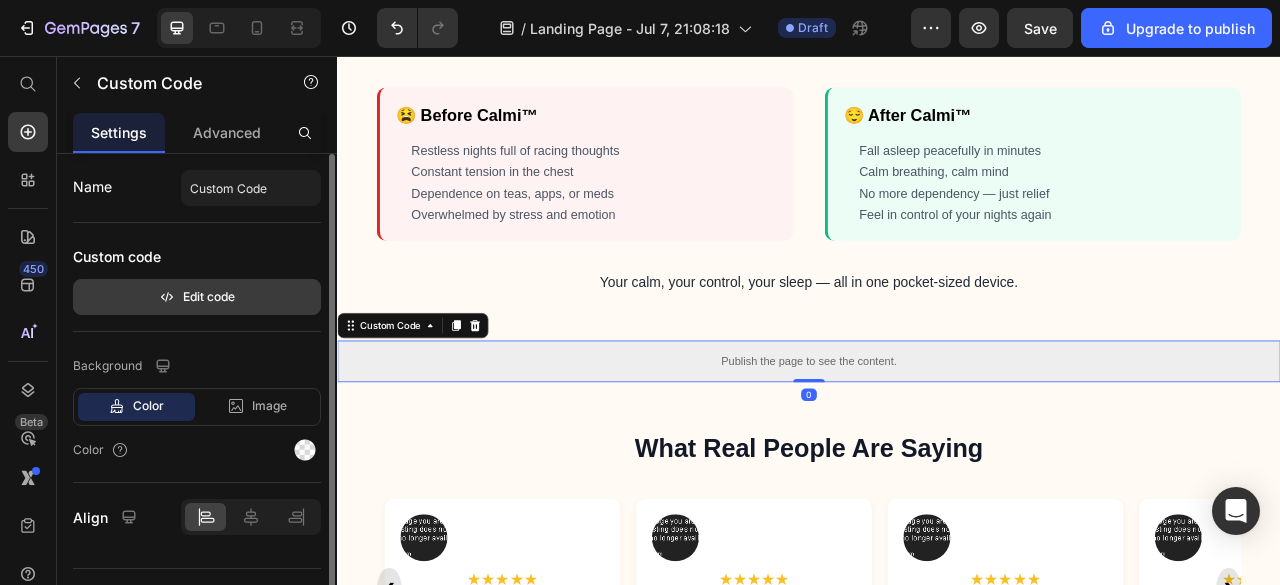 click on "Edit code" at bounding box center [197, 297] 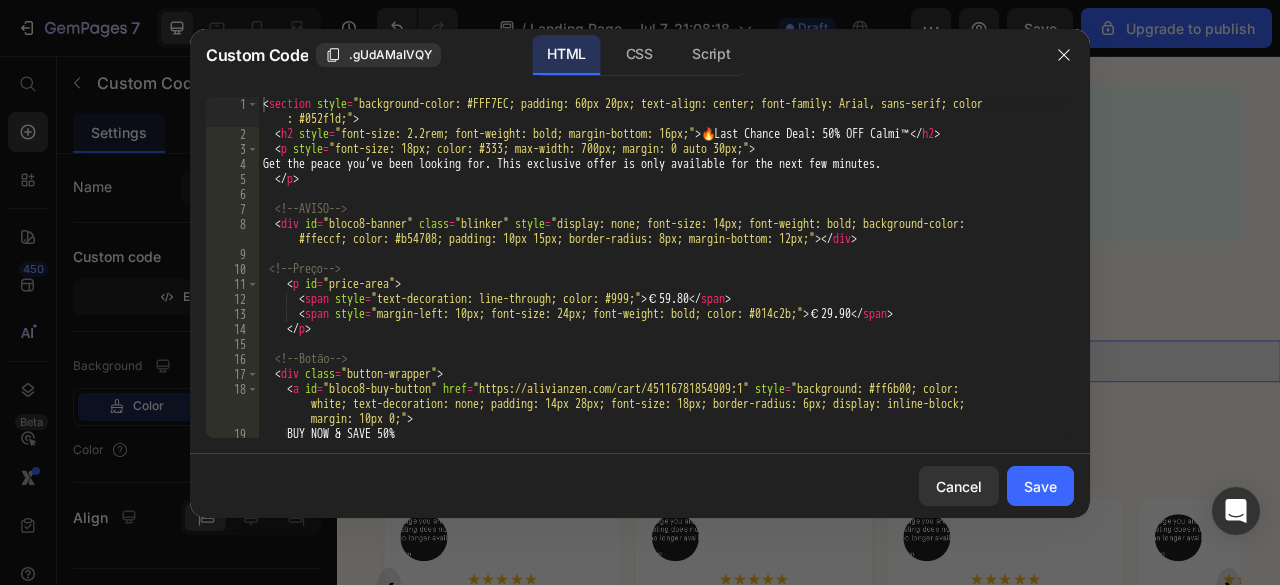 click on "< section   style = "background-color: #FFF7EC; padding: 60px 20px; text-align: center; font-family: Arial, sans-serif; color   : #052f1d;" >    < h2   style = "font-size: 2.2rem; font-weight: bold; margin-bottom: 16px;" > 🔥  Last Chance Deal: 50% OFF Calmi™ </ h2 >    < p   style = "font-size: 18px; color: #333; max-width: 700px; margin: 0 auto 30px;" >     Get the peace you’ve been looking for. This exclusive offer is only available for the next few minutes.    </ p >    <!--  AVISO  -->    < div   id = "bloco8-banner"   class = "blinker"   style = "display: none; font-size: 14px; font-weight: bold; background-color:    #ffeccf; color: #b54708; padding: 10px 15px; border-radius: 8px; margin-bottom: 12px;" >  </ div >   <!--  Preço  -->      < p   id = "price-area" >         < span   style = "text-decoration: line-through; color: #999;" > €59.80 </ span >         < span   style = "margin-left: 10px; font-size: 24px; font-weight: bold; color: #014c2b;" > €29.90 </ span >      </ p >" at bounding box center [659, 290] 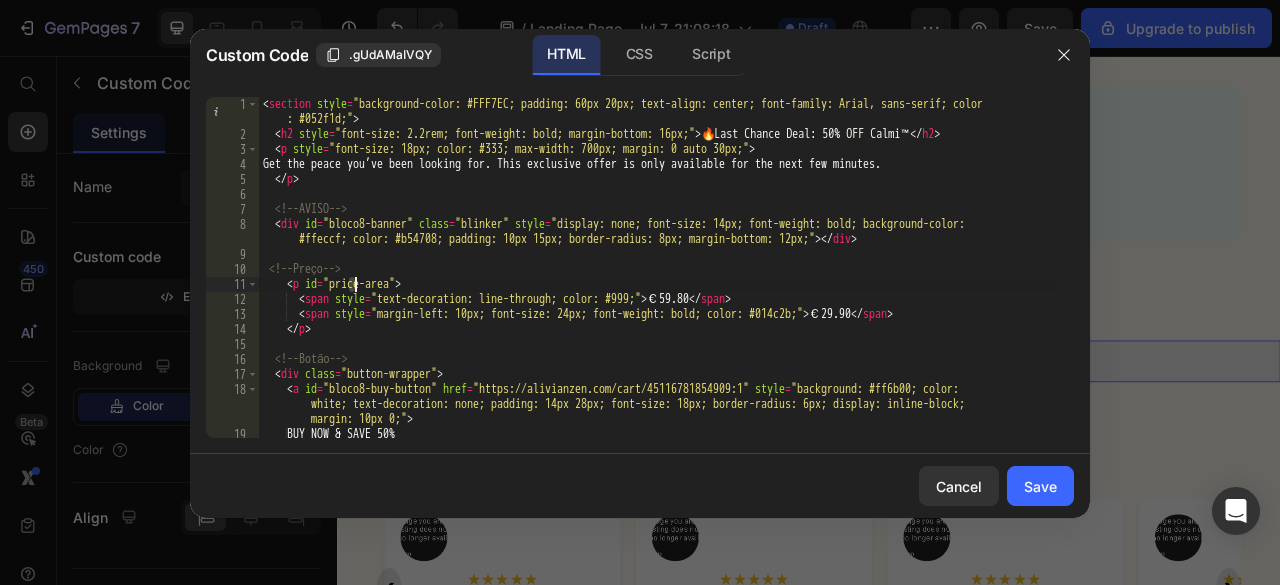 type on "</script>" 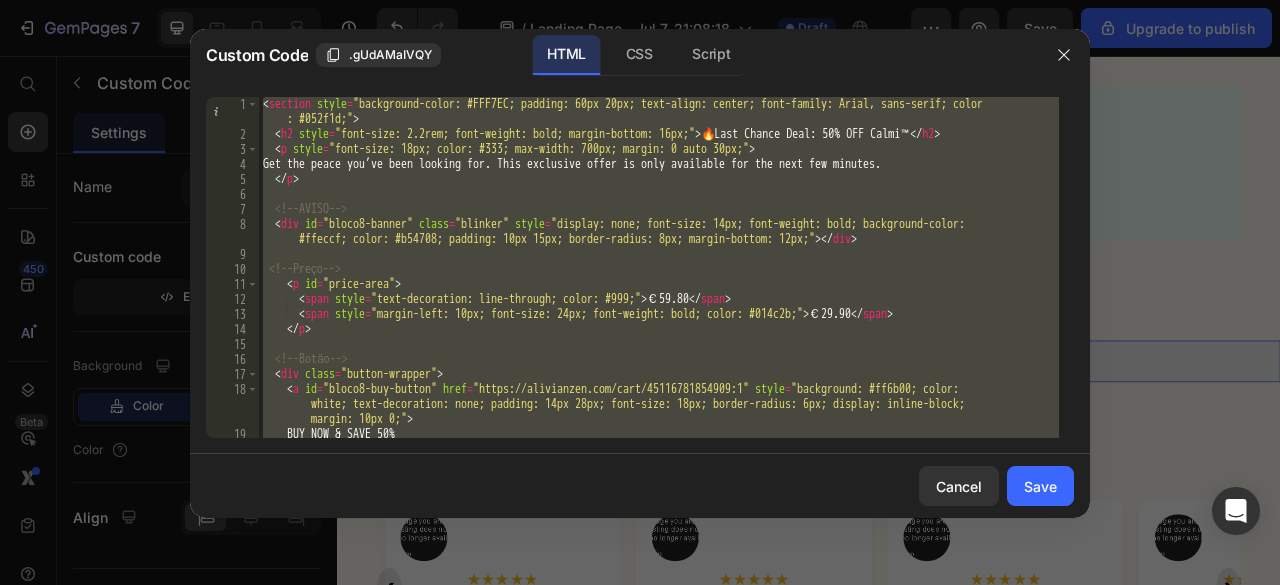 paste 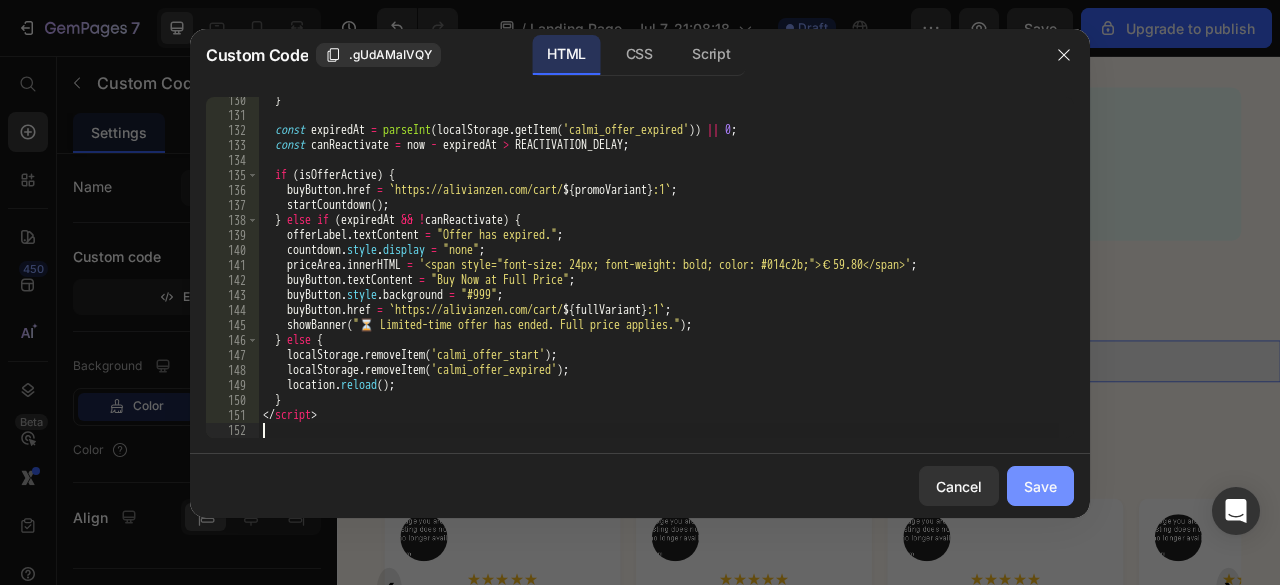 click on "Save" at bounding box center [1040, 486] 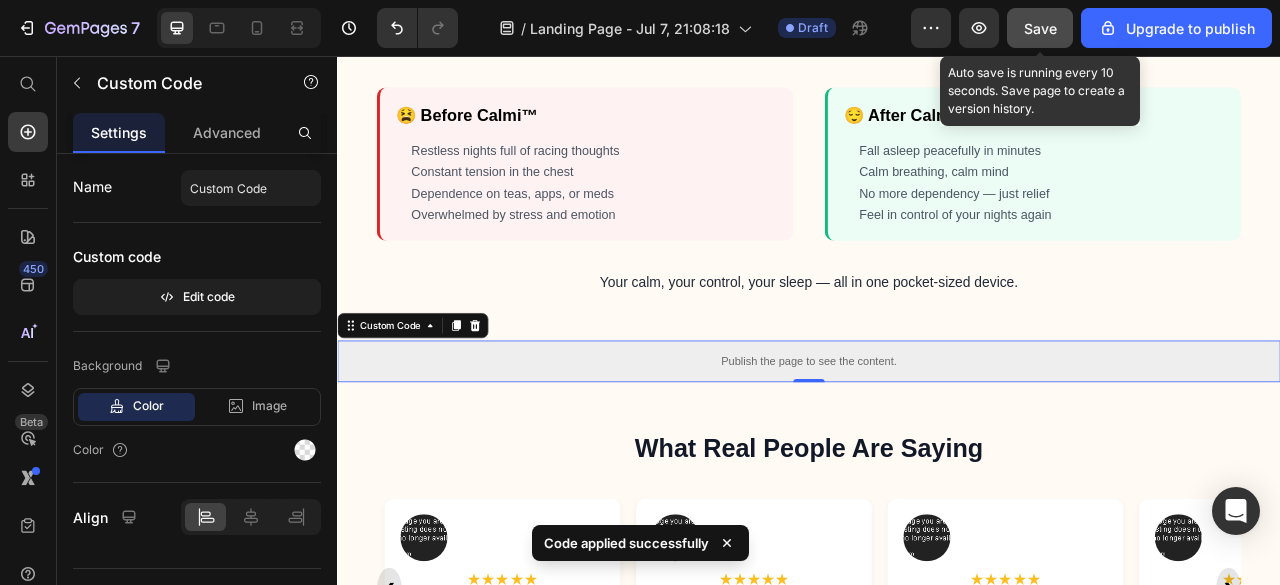click on "Save" at bounding box center (1040, 28) 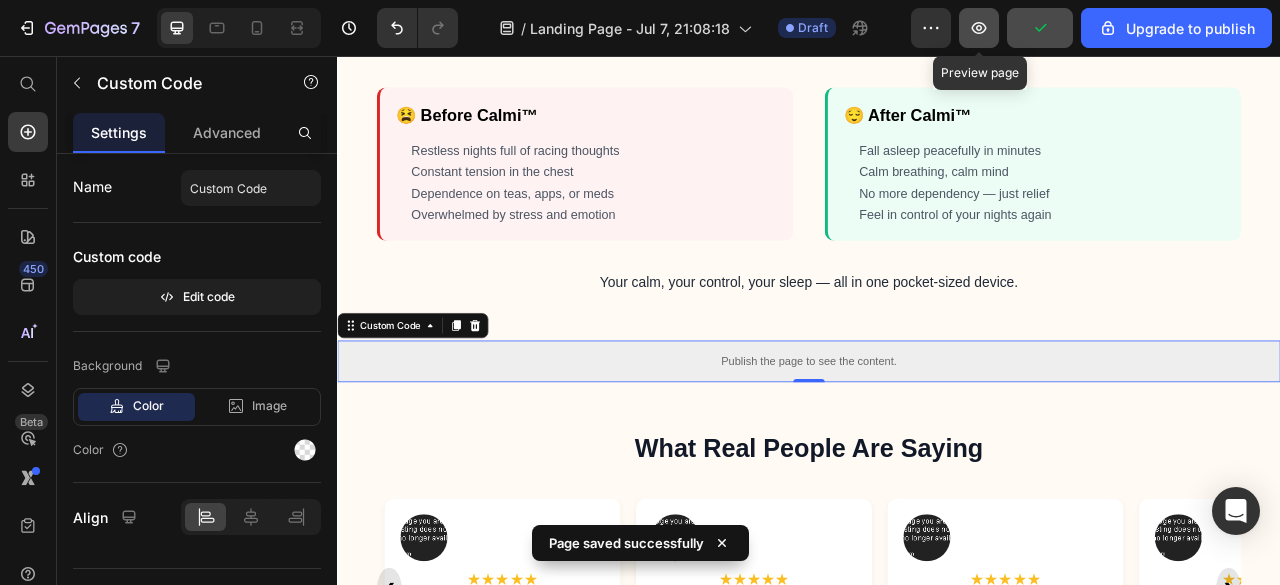 click 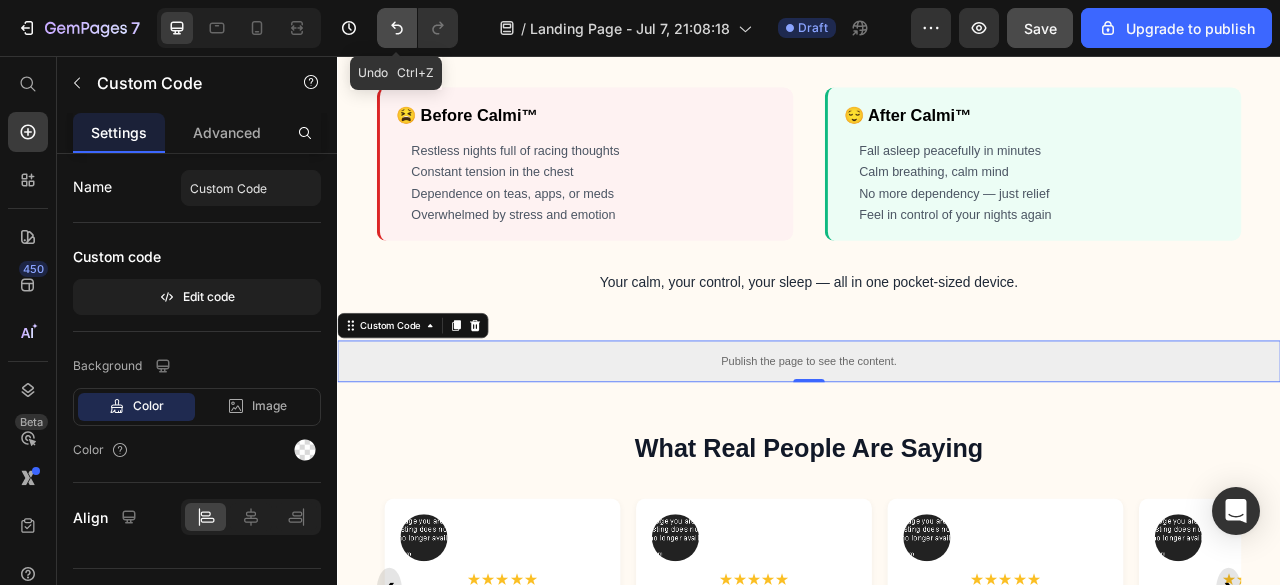 click 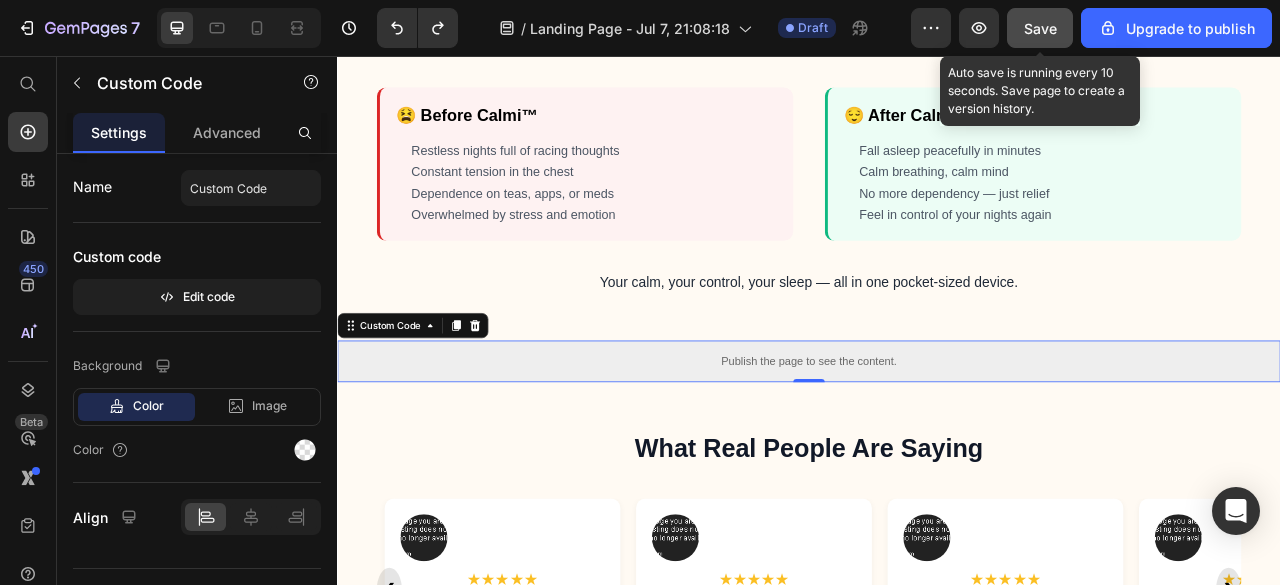 click on "Save" at bounding box center [1040, 28] 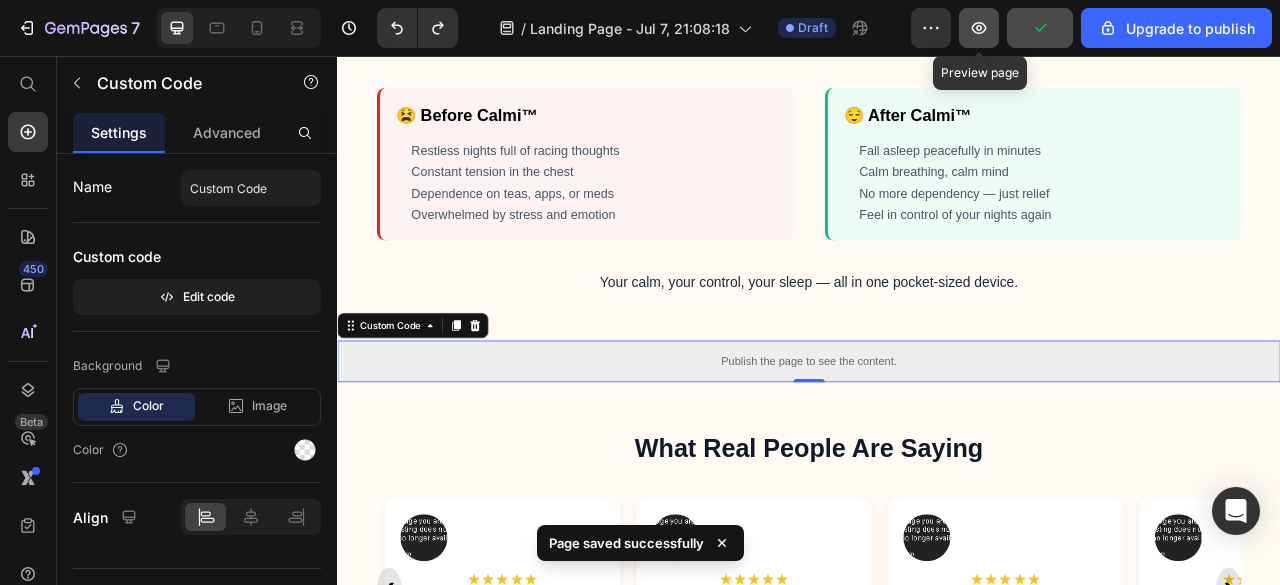 click 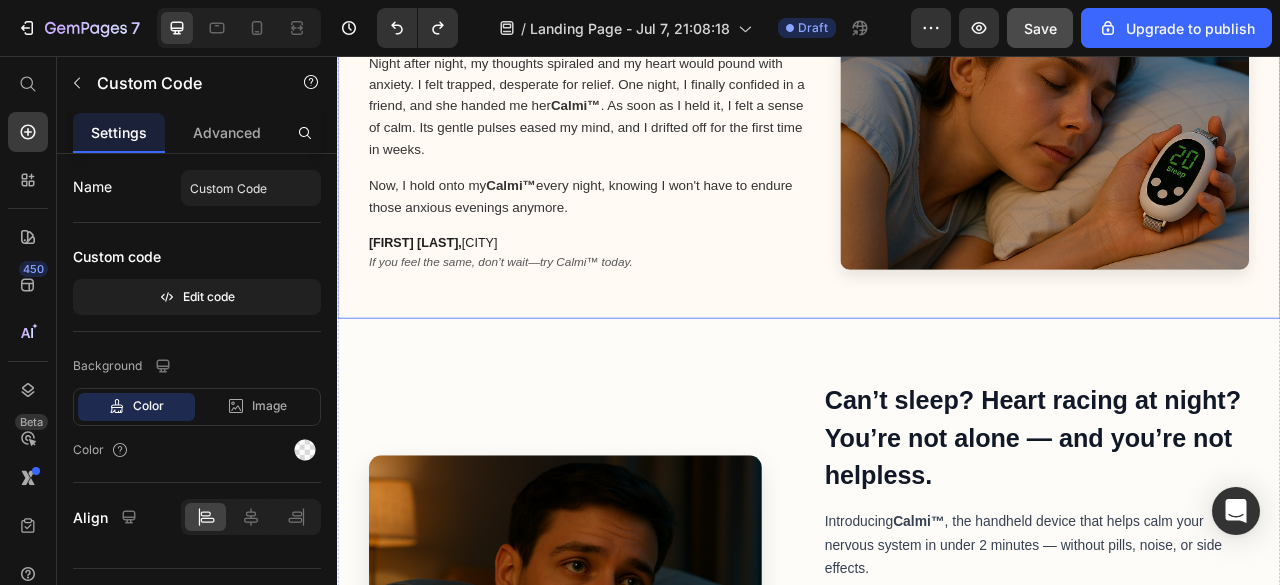 scroll, scrollTop: 0, scrollLeft: 0, axis: both 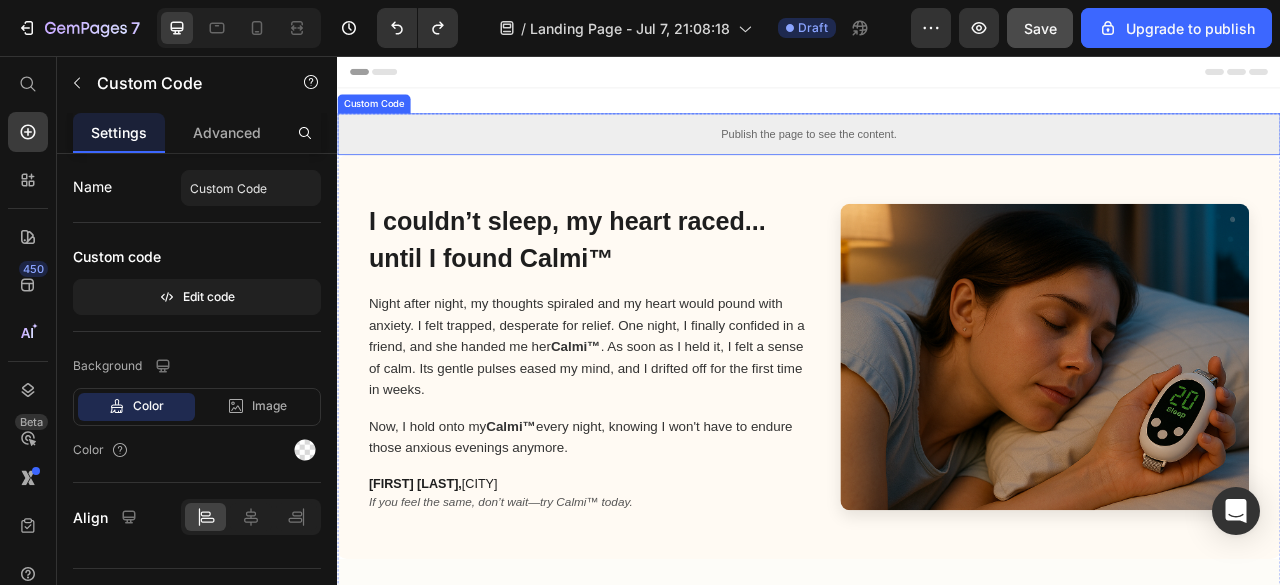 click on "Publish the page to see the content." at bounding box center (937, 155) 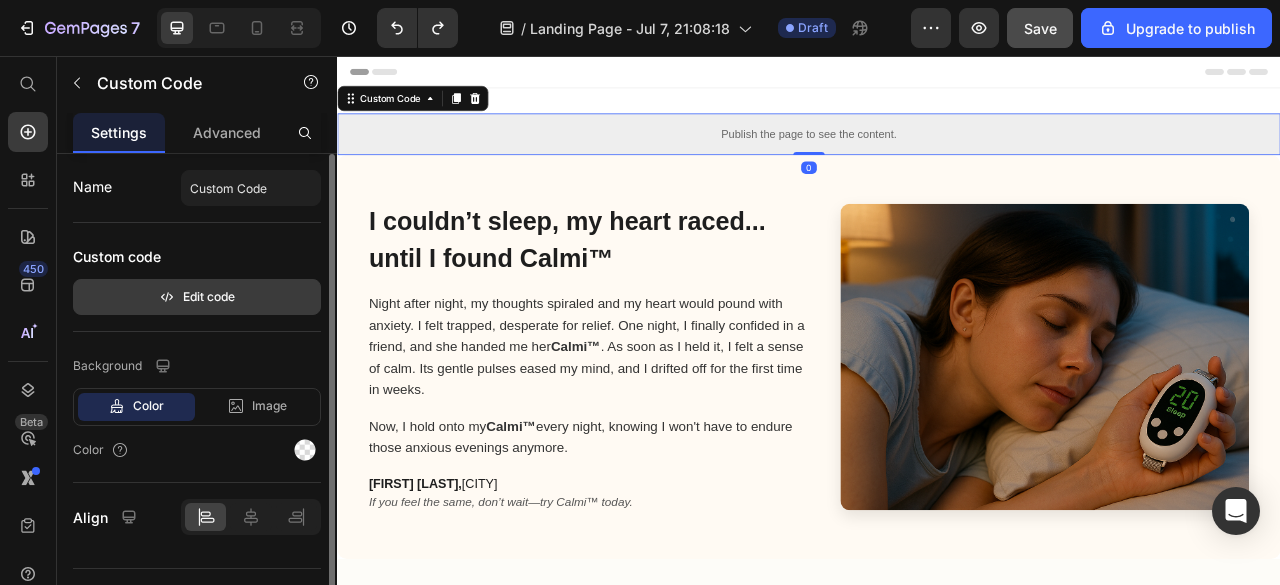 click on "Edit code" at bounding box center (197, 297) 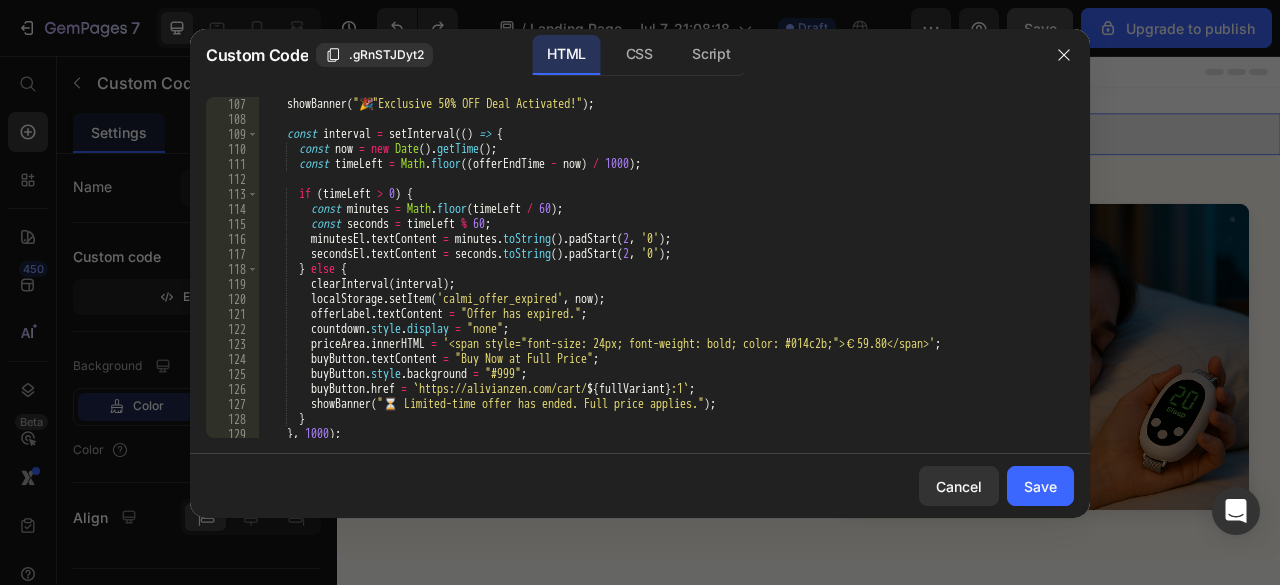 scroll, scrollTop: 1980, scrollLeft: 0, axis: vertical 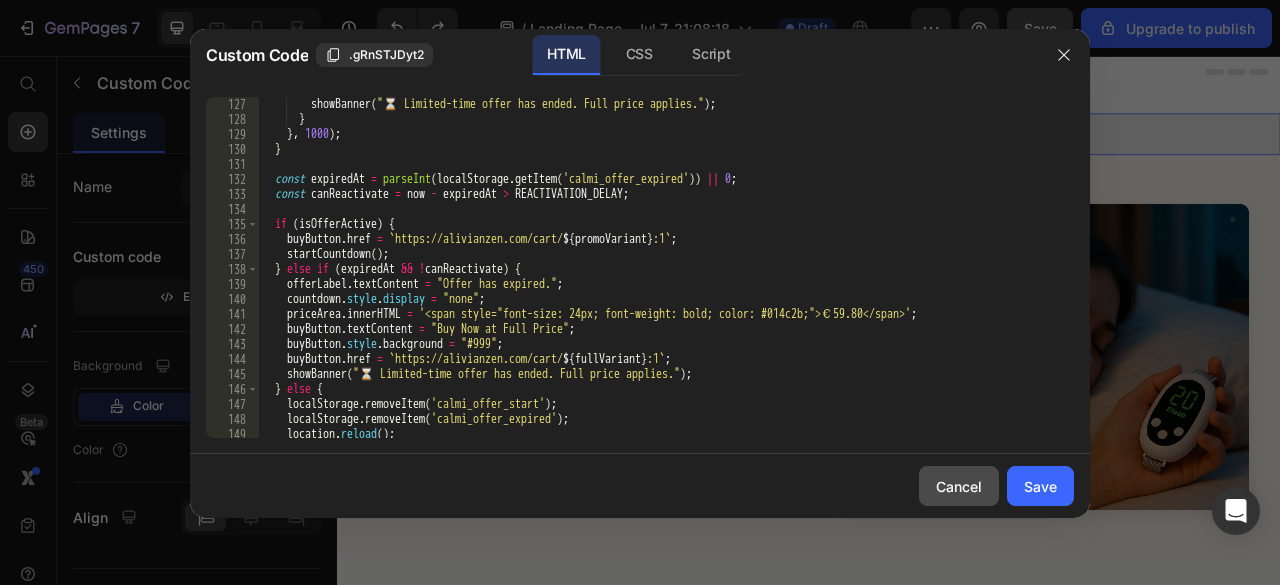 click on "Cancel" at bounding box center [959, 486] 